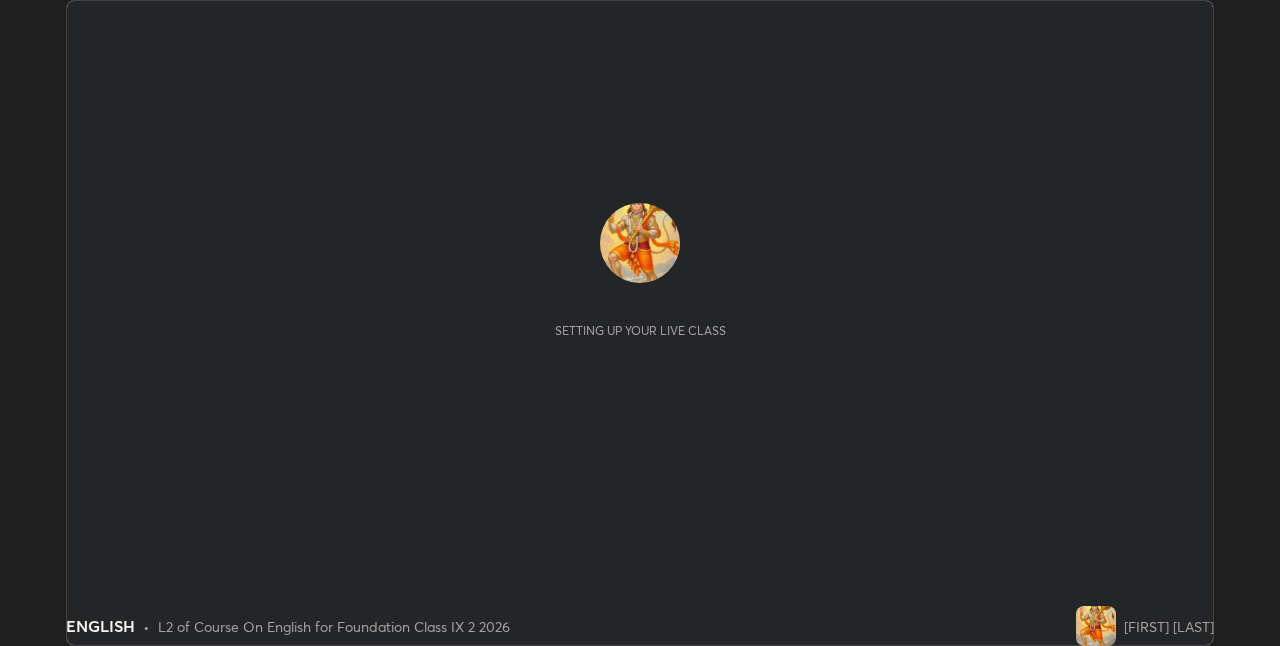 scroll, scrollTop: 0, scrollLeft: 0, axis: both 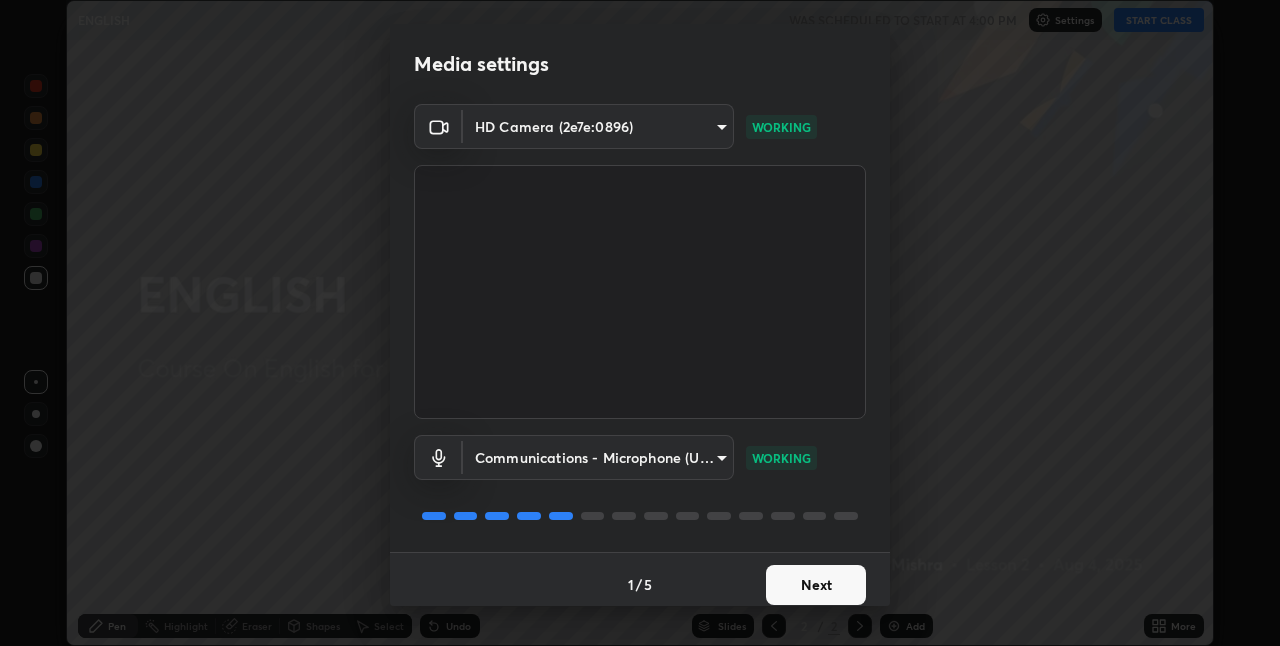 click on "Next" at bounding box center [816, 585] 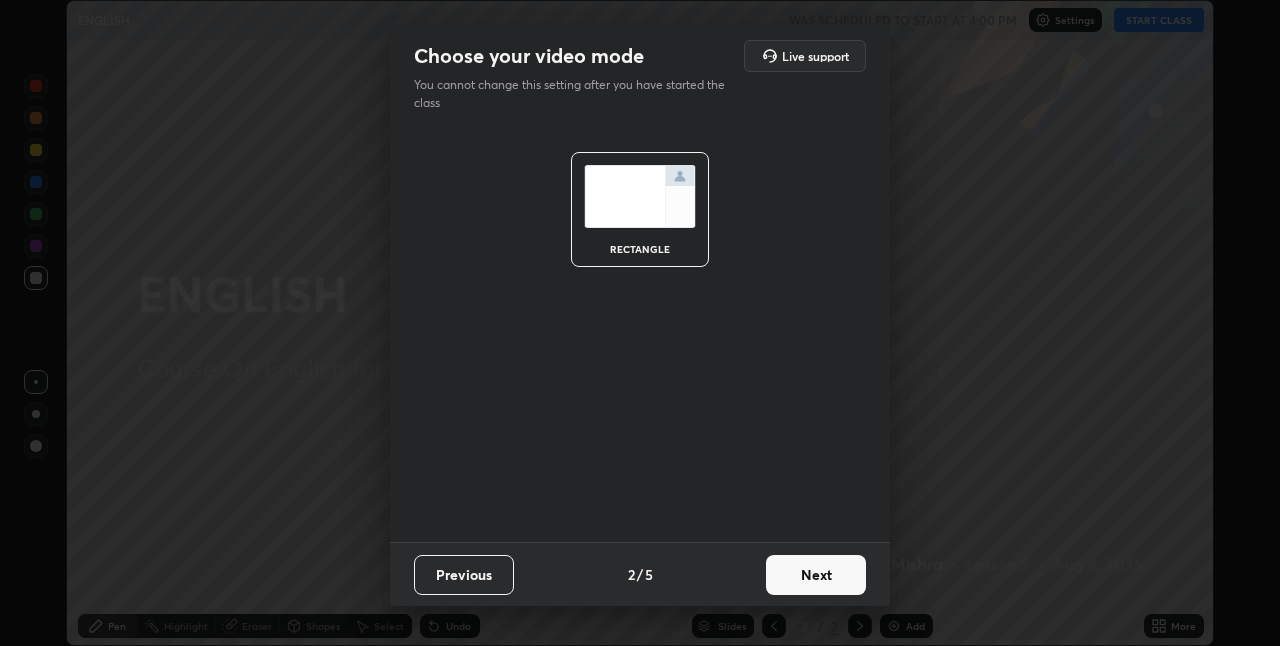 click on "Next" at bounding box center [816, 575] 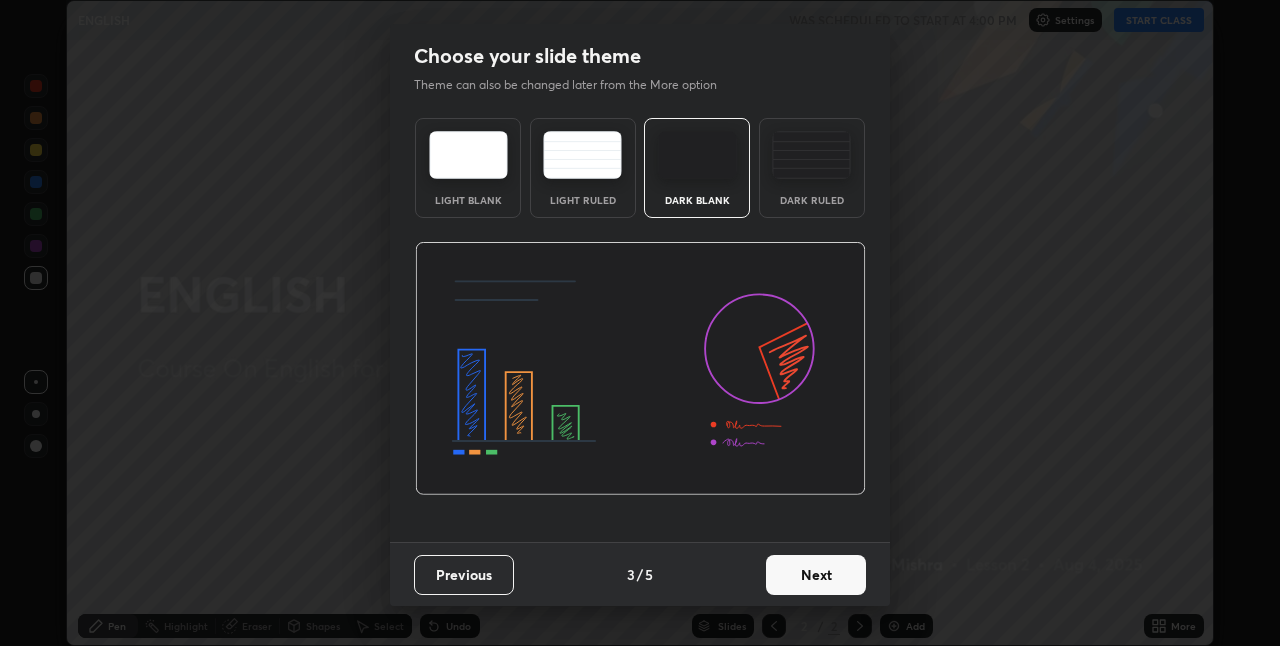 click on "Dark Ruled" at bounding box center [812, 168] 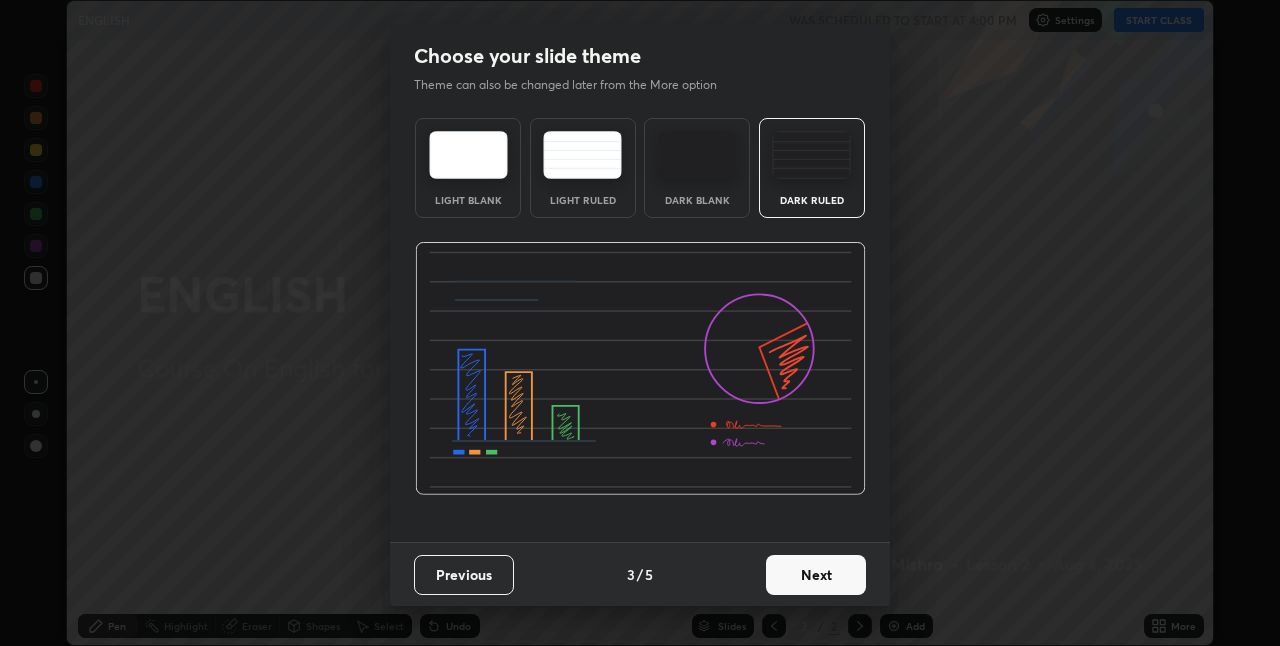 click on "Next" at bounding box center [816, 575] 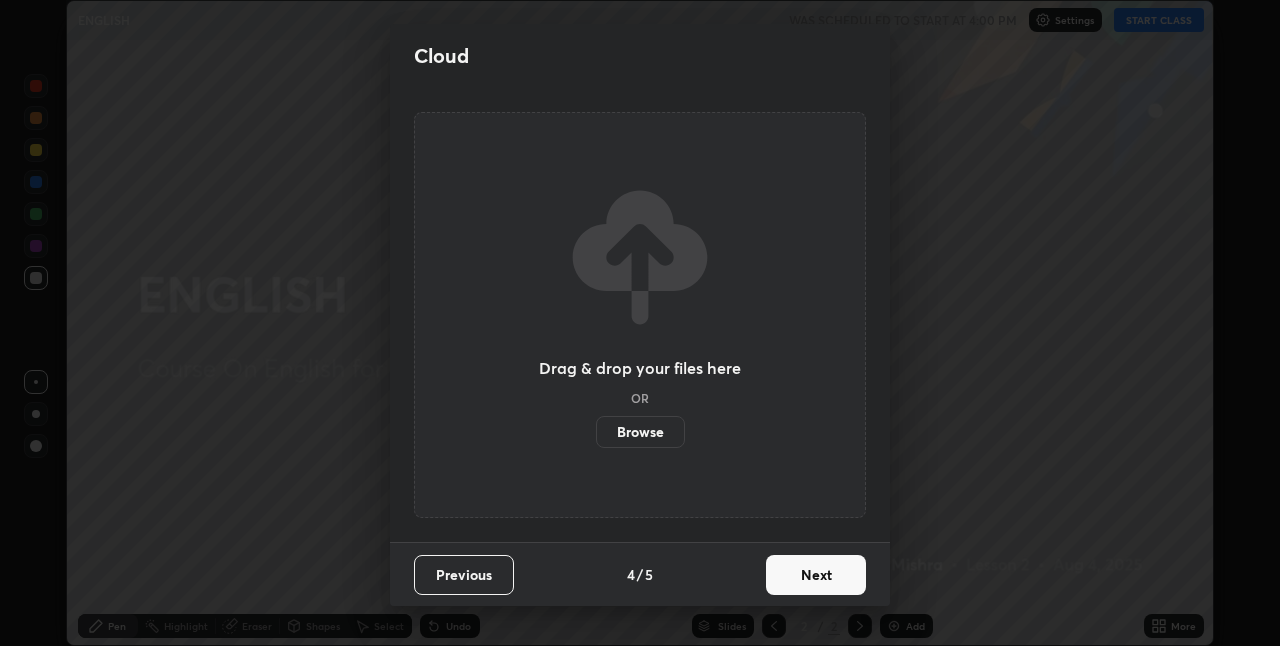 click on "Next" at bounding box center [816, 575] 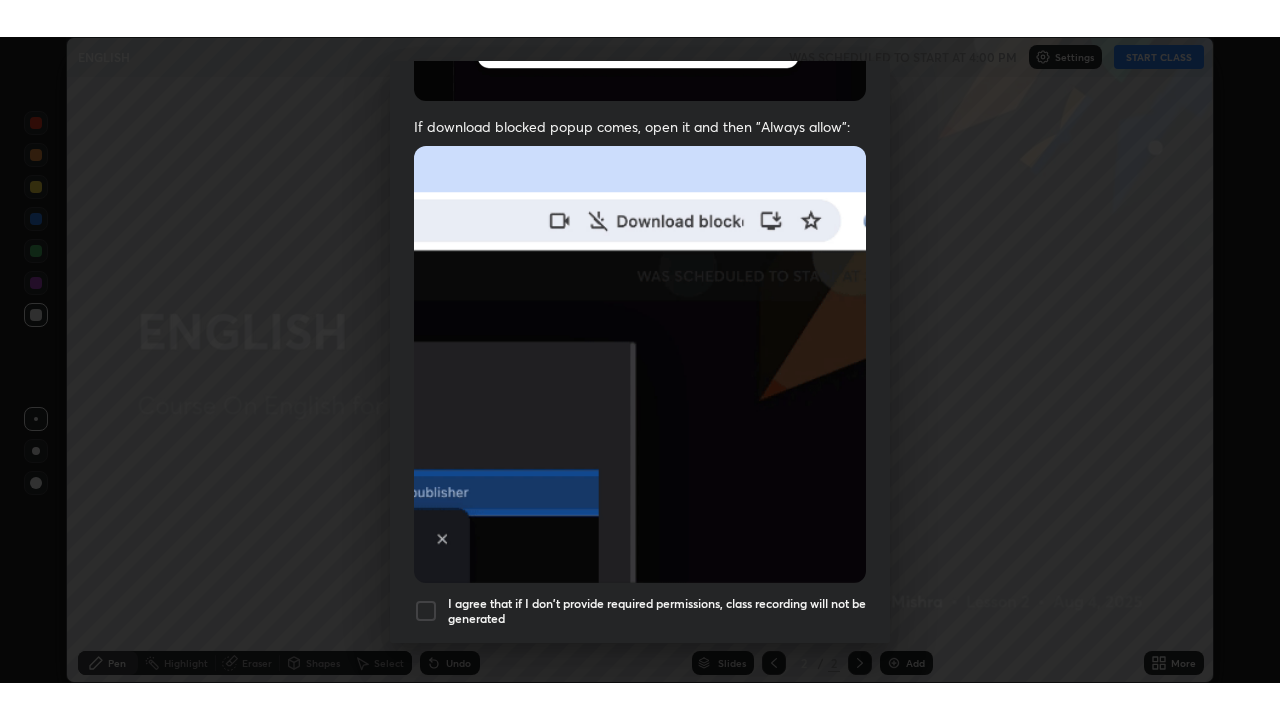 scroll, scrollTop: 377, scrollLeft: 0, axis: vertical 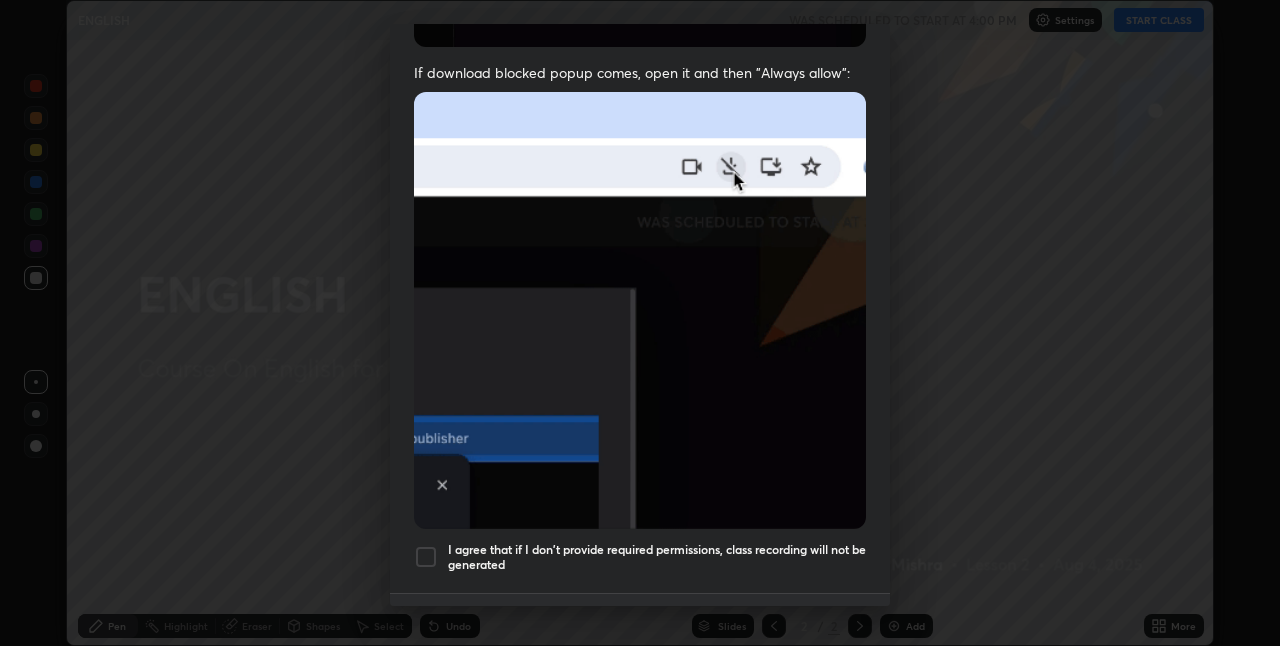 click at bounding box center [426, 557] 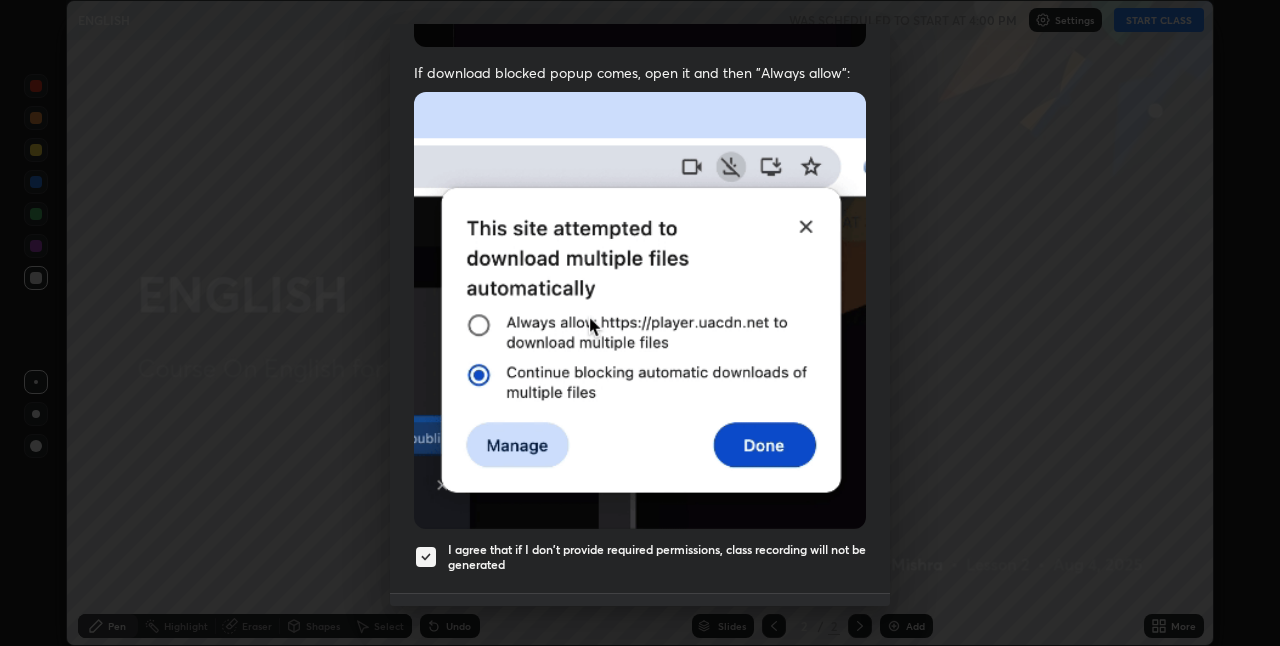 click on "Done" at bounding box center (816, 626) 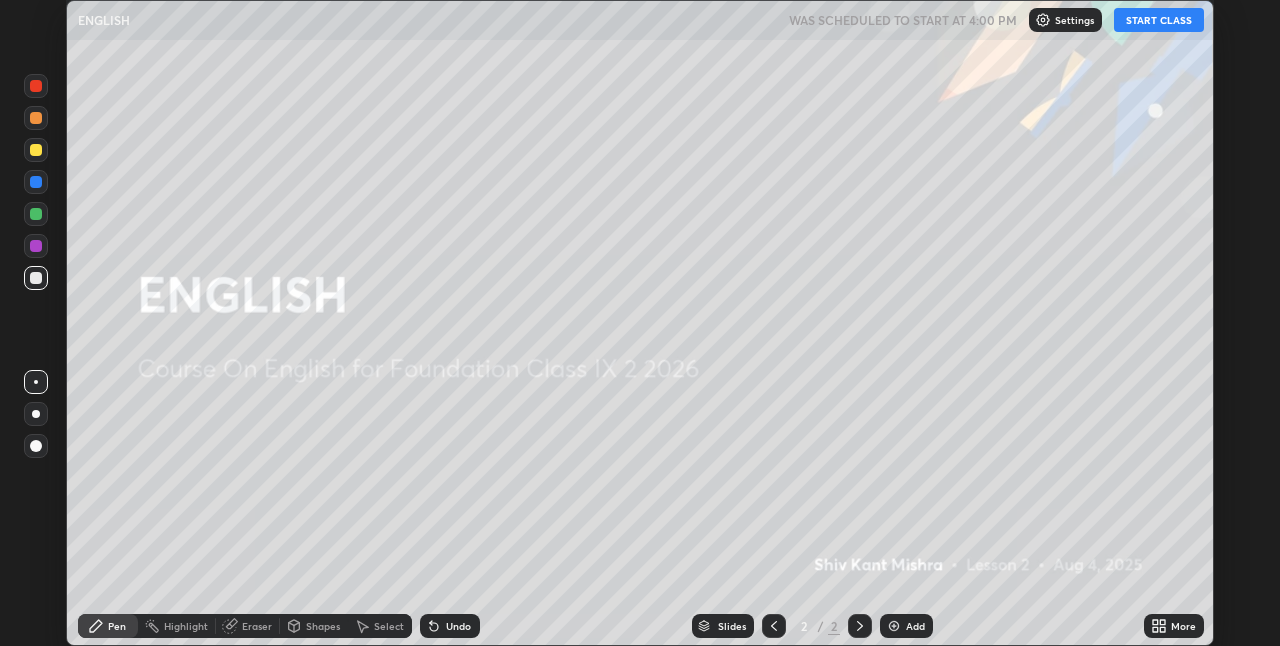 click 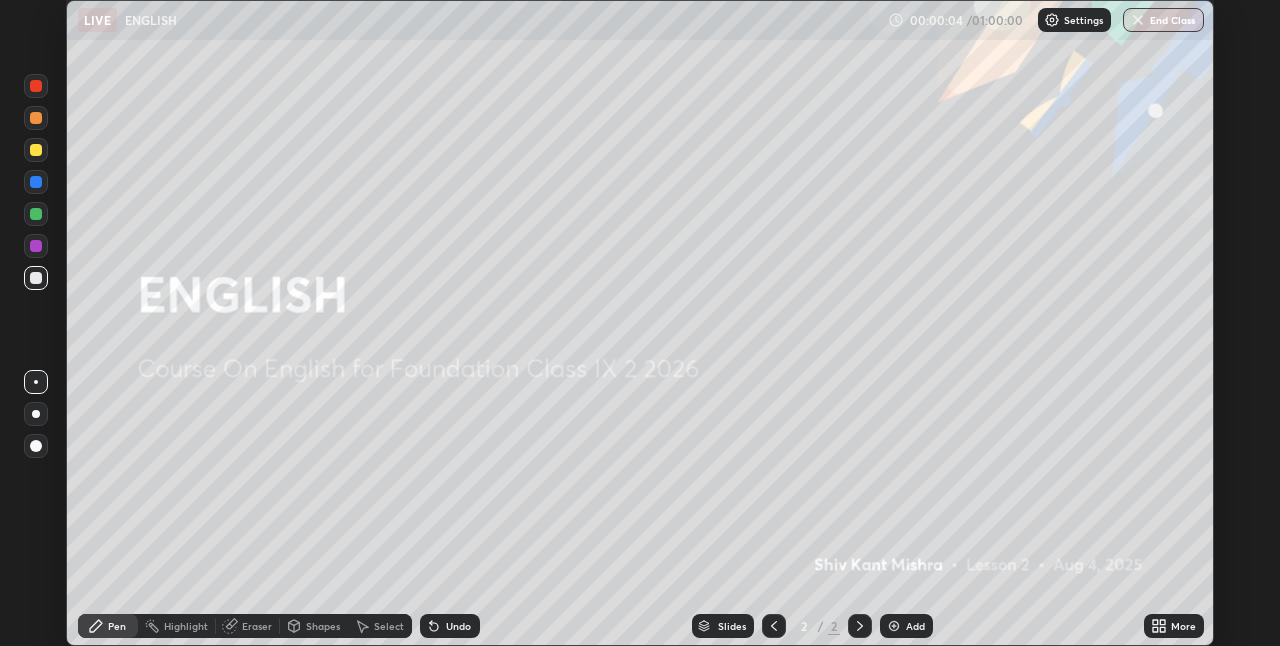 click 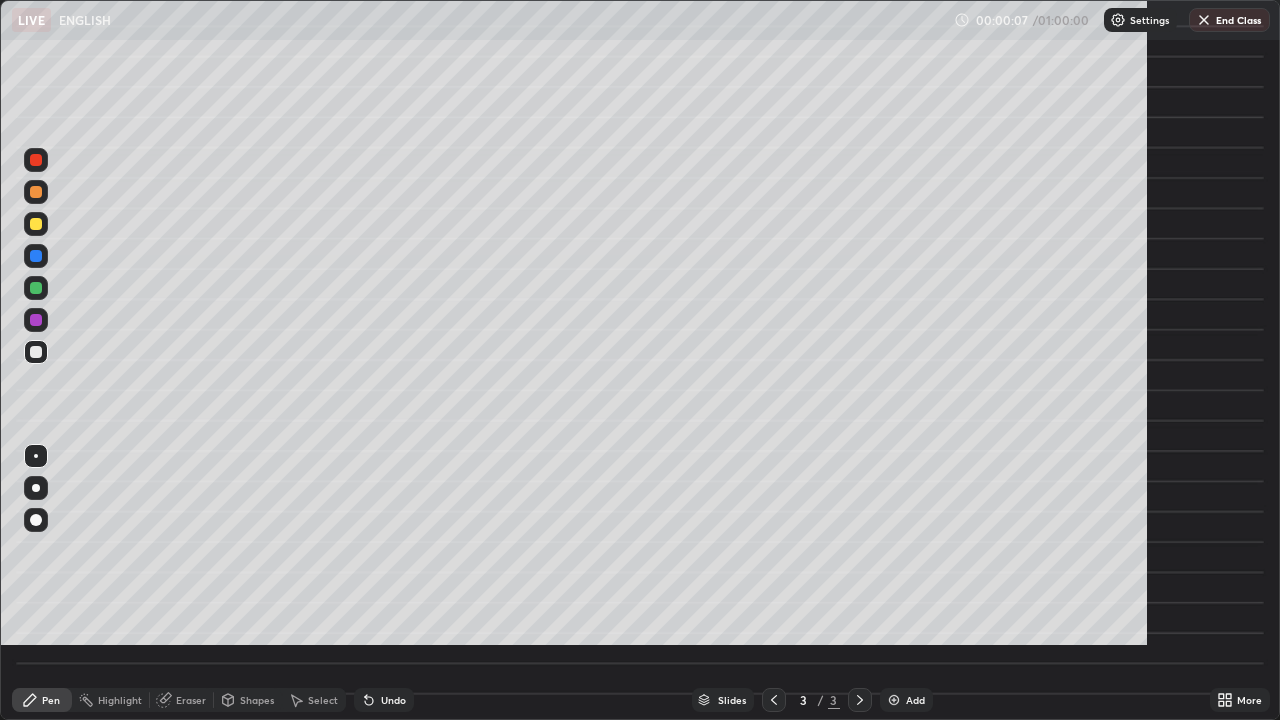 scroll, scrollTop: 99280, scrollLeft: 98720, axis: both 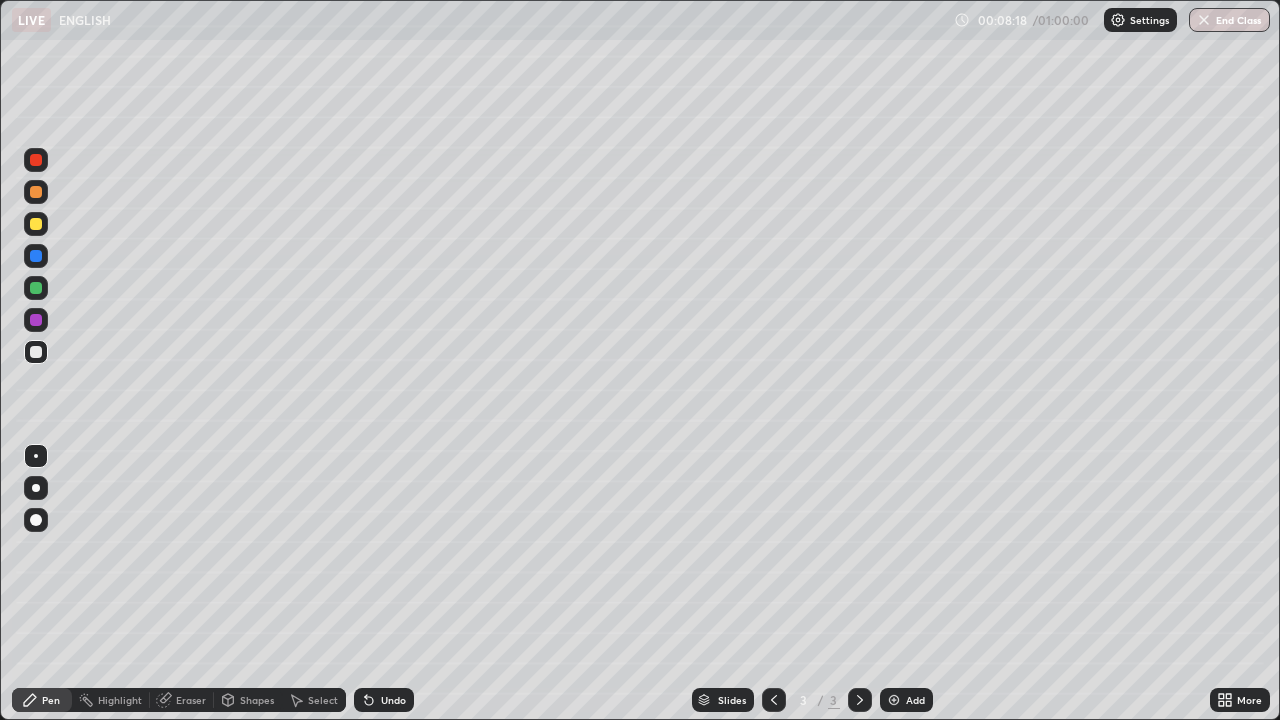 click on "Add" at bounding box center (915, 700) 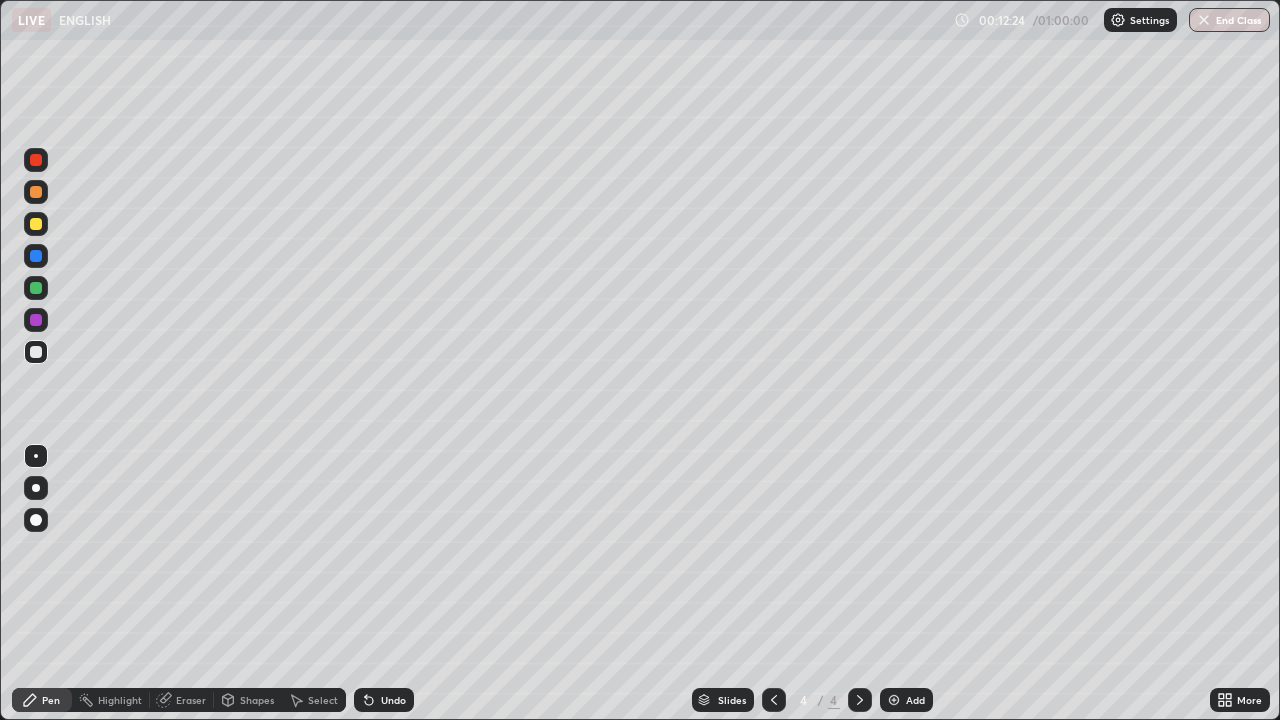 click at bounding box center [36, 192] 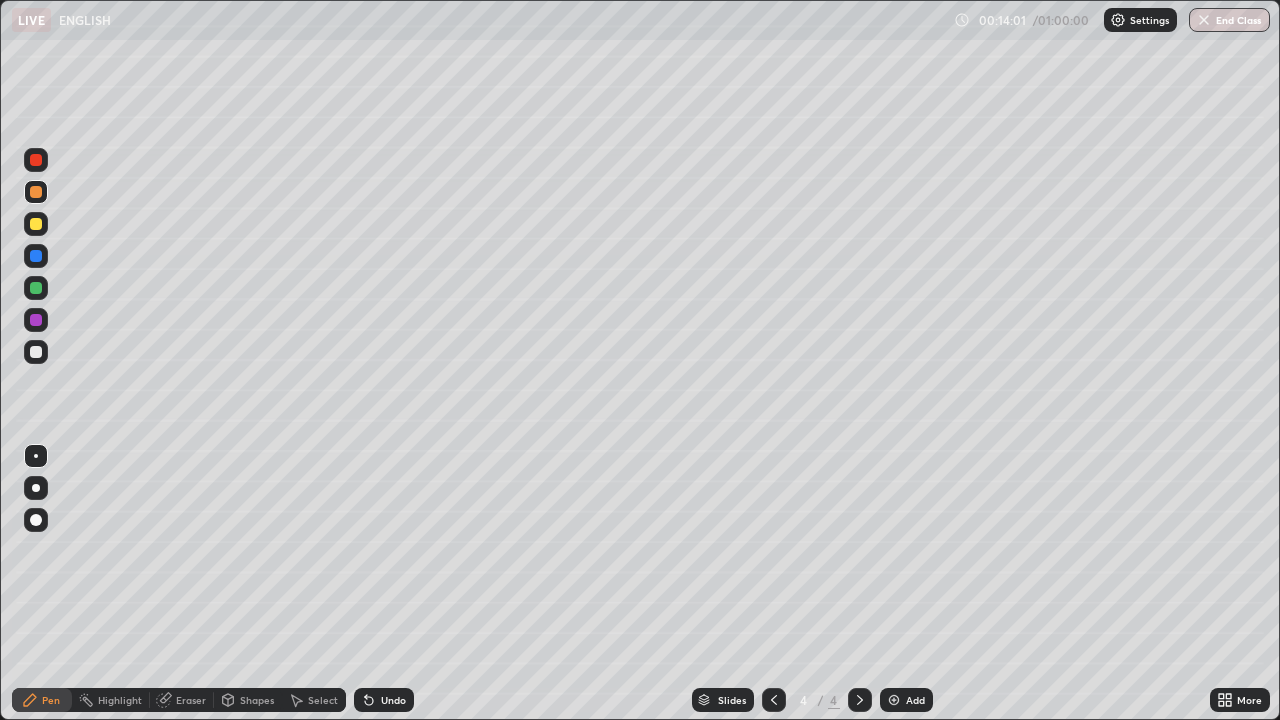 click on "Eraser" at bounding box center [191, 700] 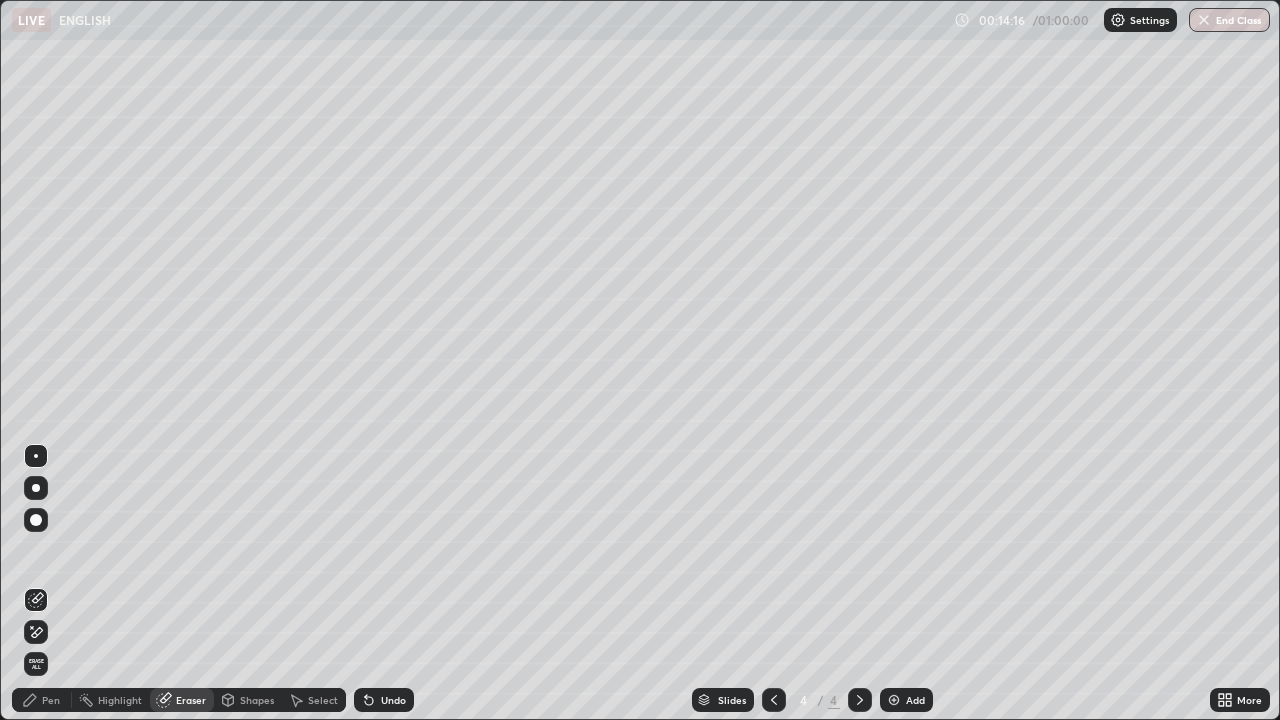 click 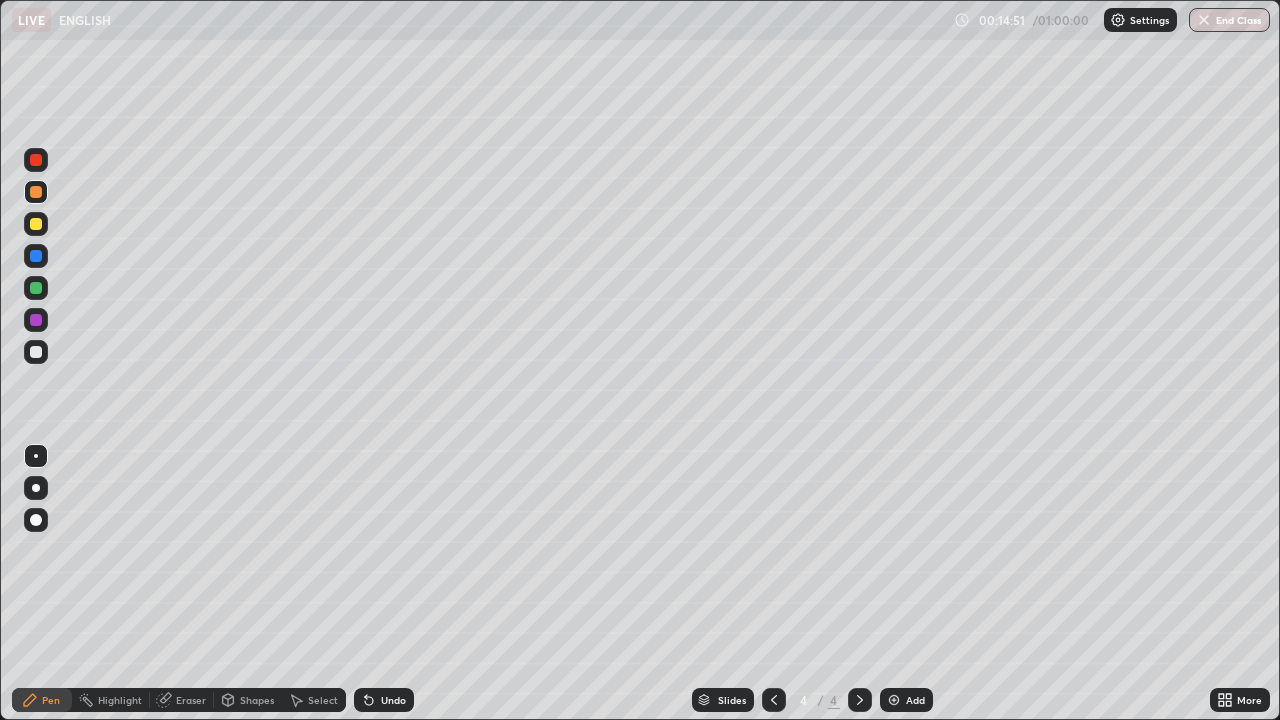click at bounding box center (36, 352) 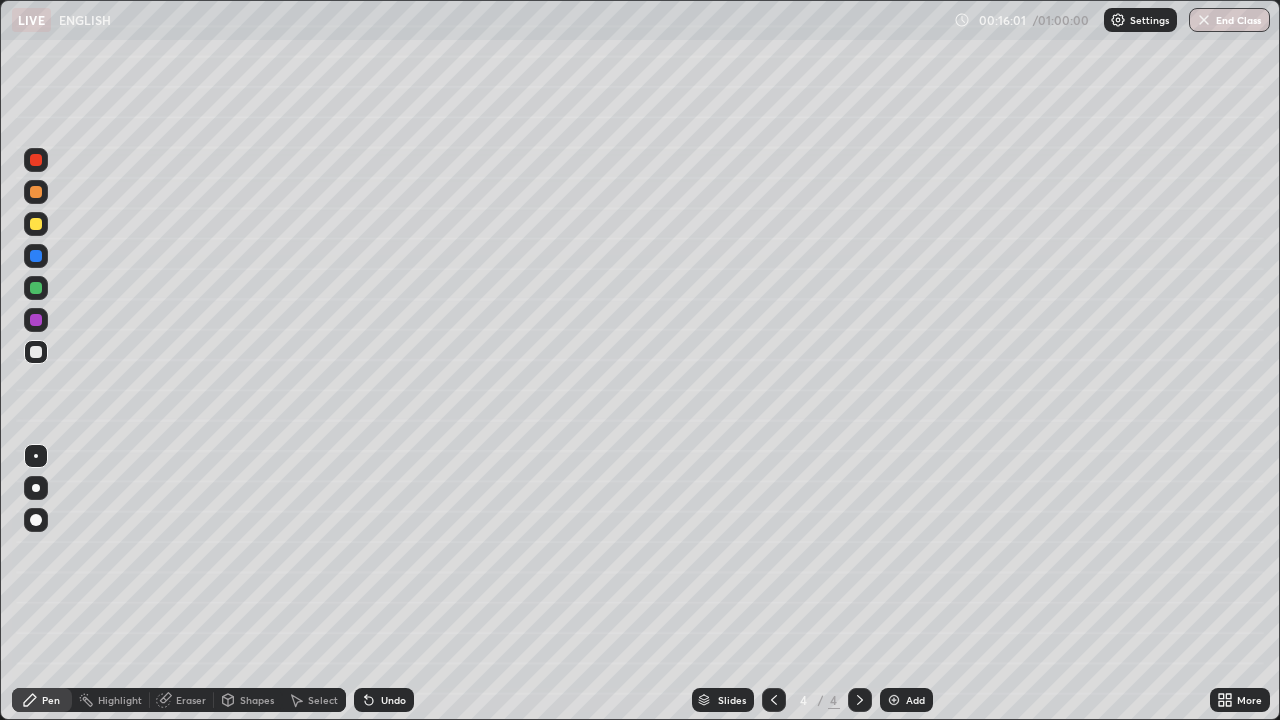 click at bounding box center (36, 224) 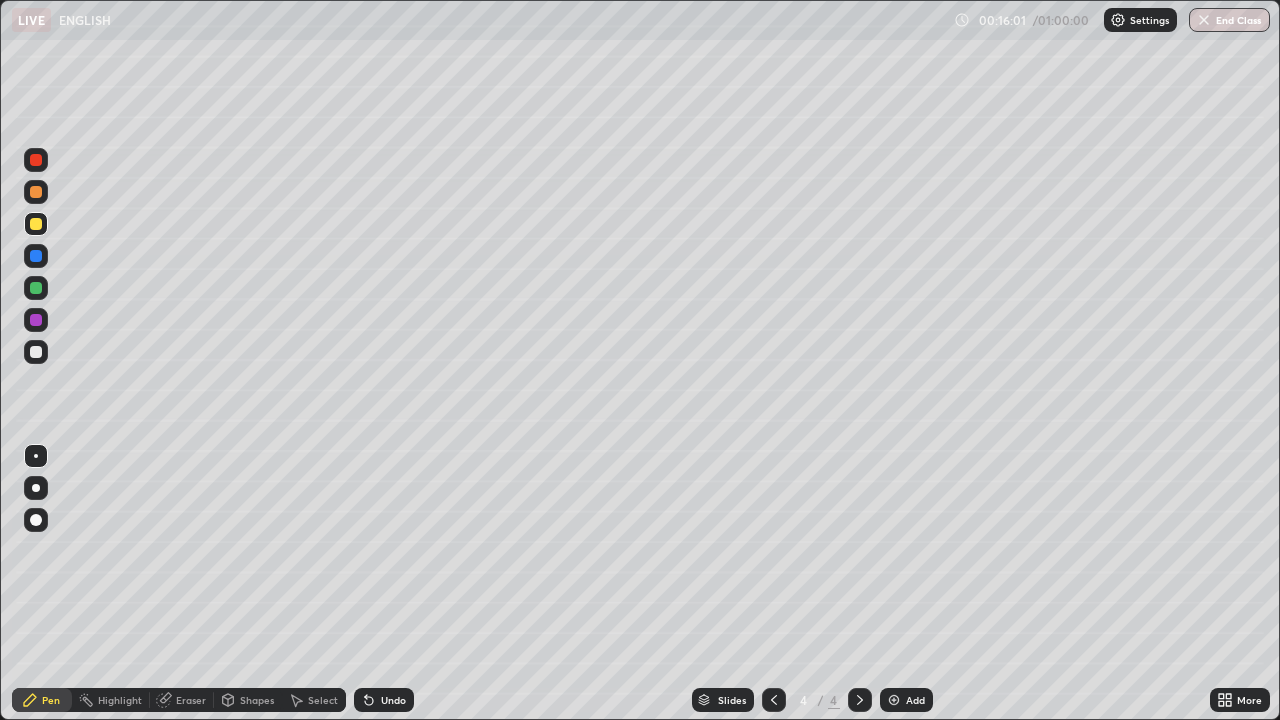 click at bounding box center (36, 224) 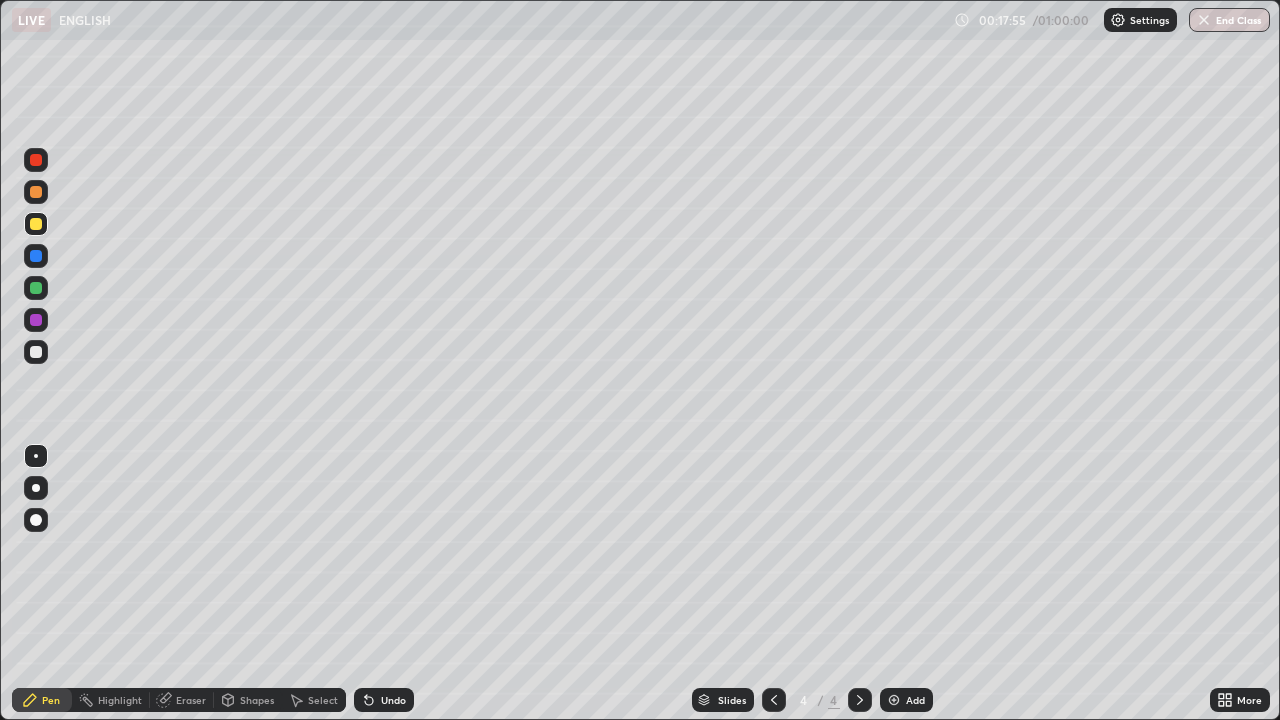 click on "Eraser" at bounding box center (182, 700) 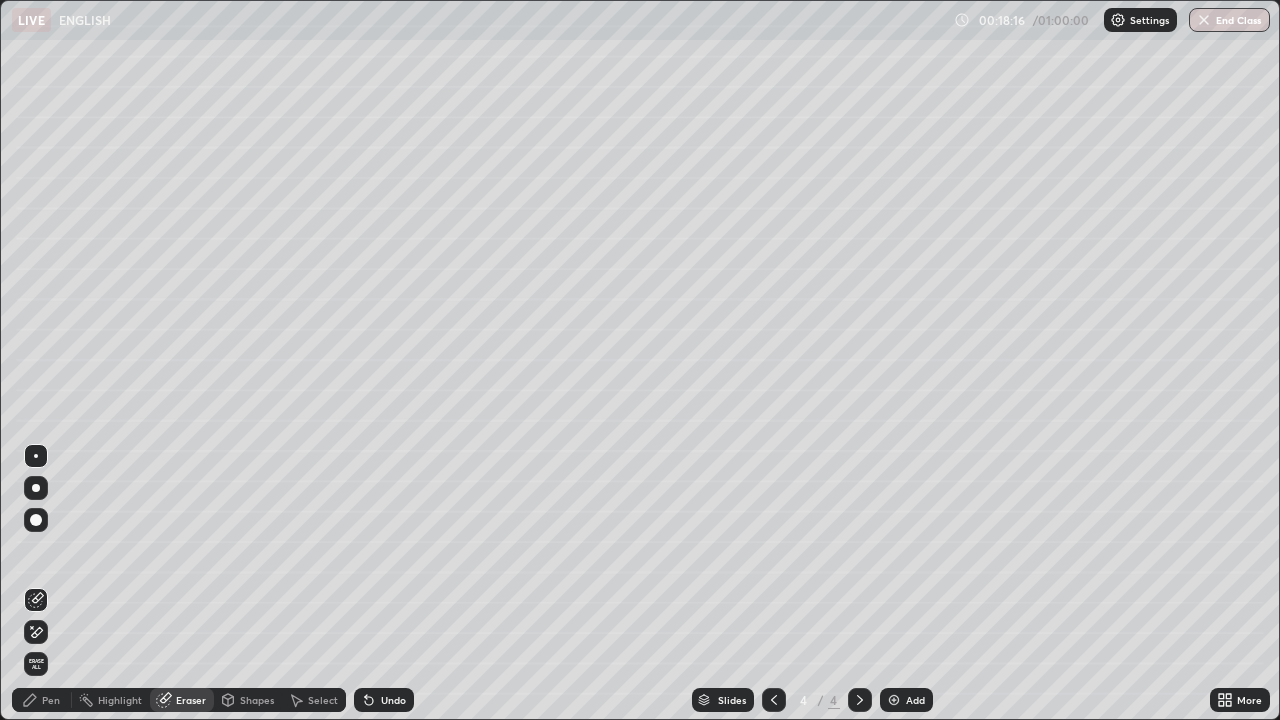 click on "Pen" at bounding box center (51, 700) 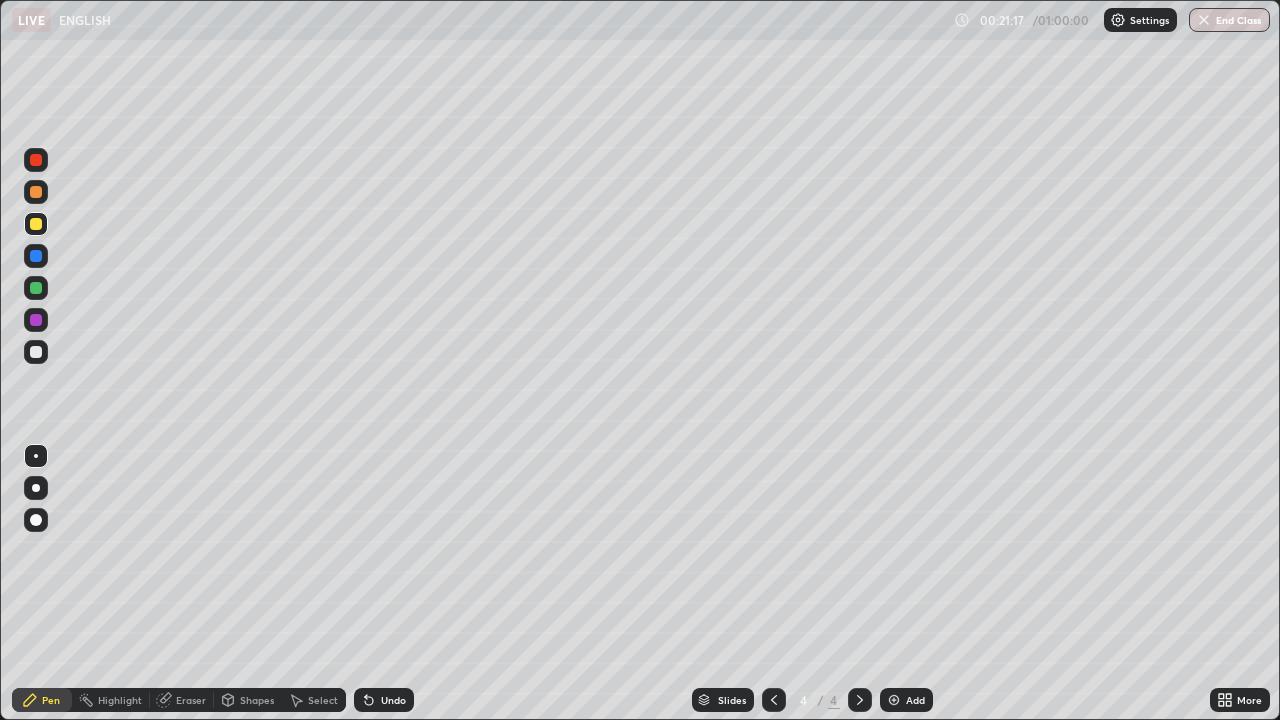 click at bounding box center (36, 192) 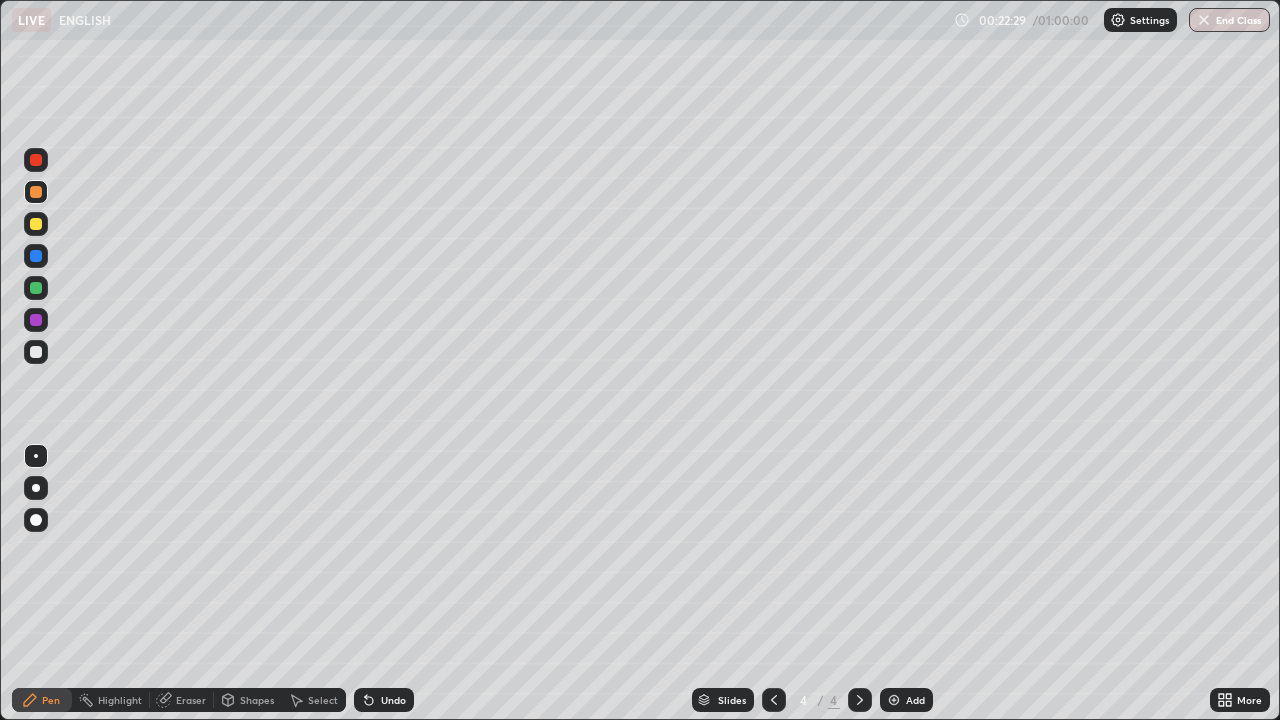 click on "Add" at bounding box center (915, 700) 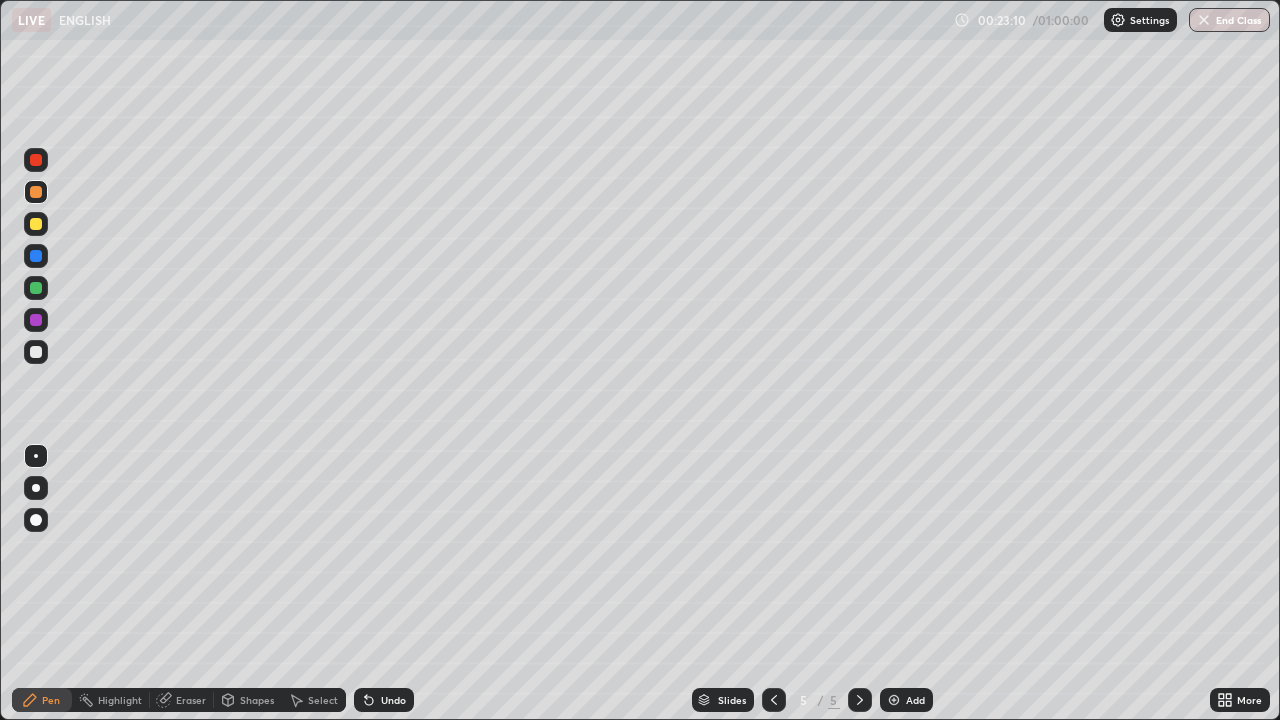 click at bounding box center (36, 352) 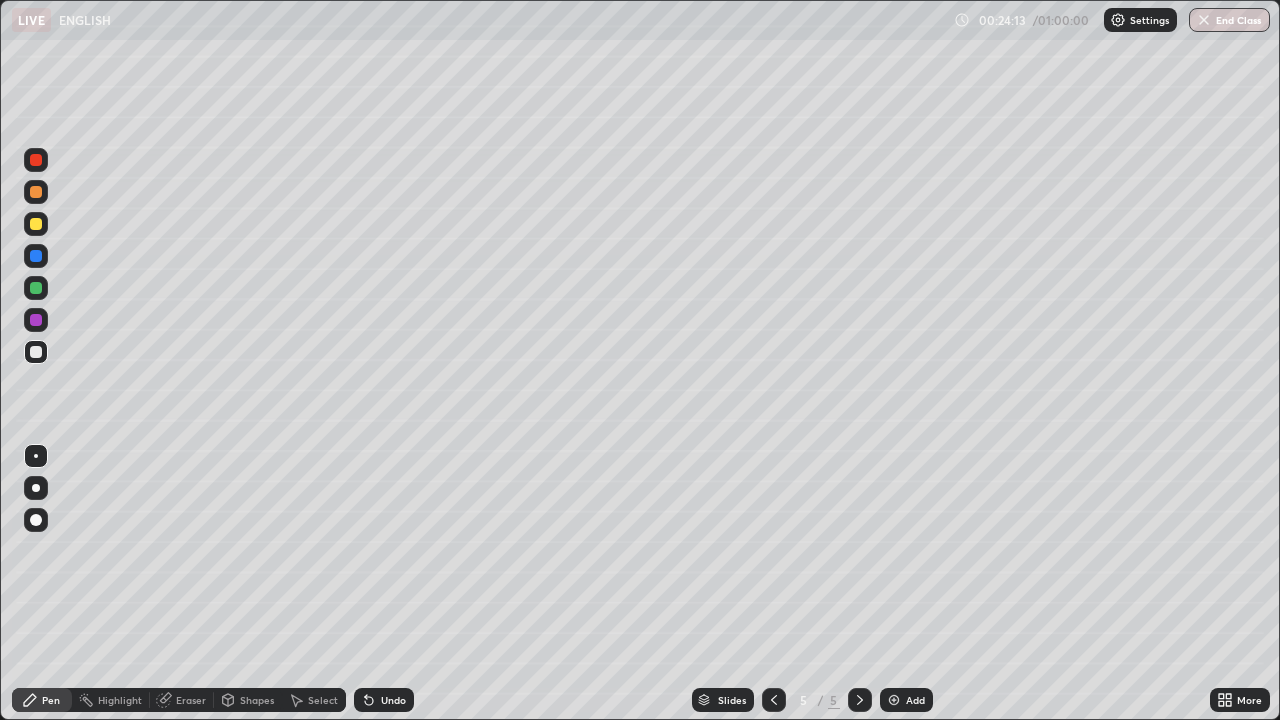 click at bounding box center (36, 224) 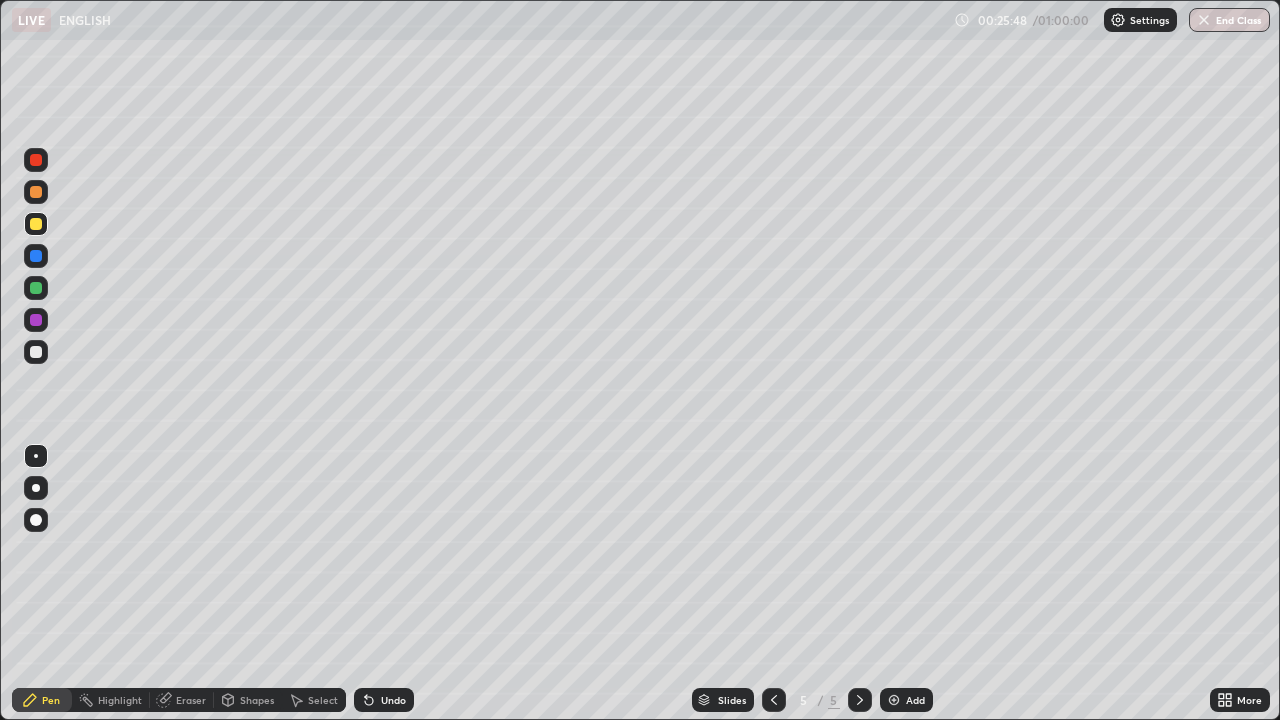 click at bounding box center [36, 352] 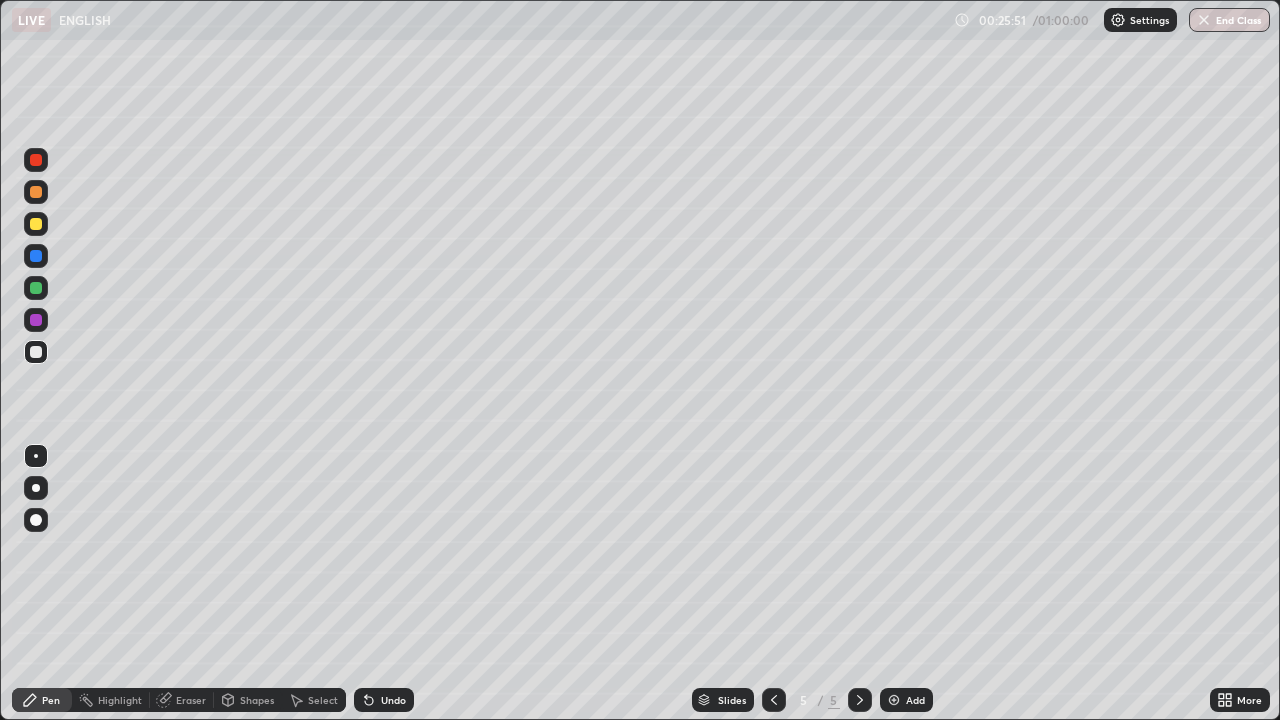 click at bounding box center [36, 224] 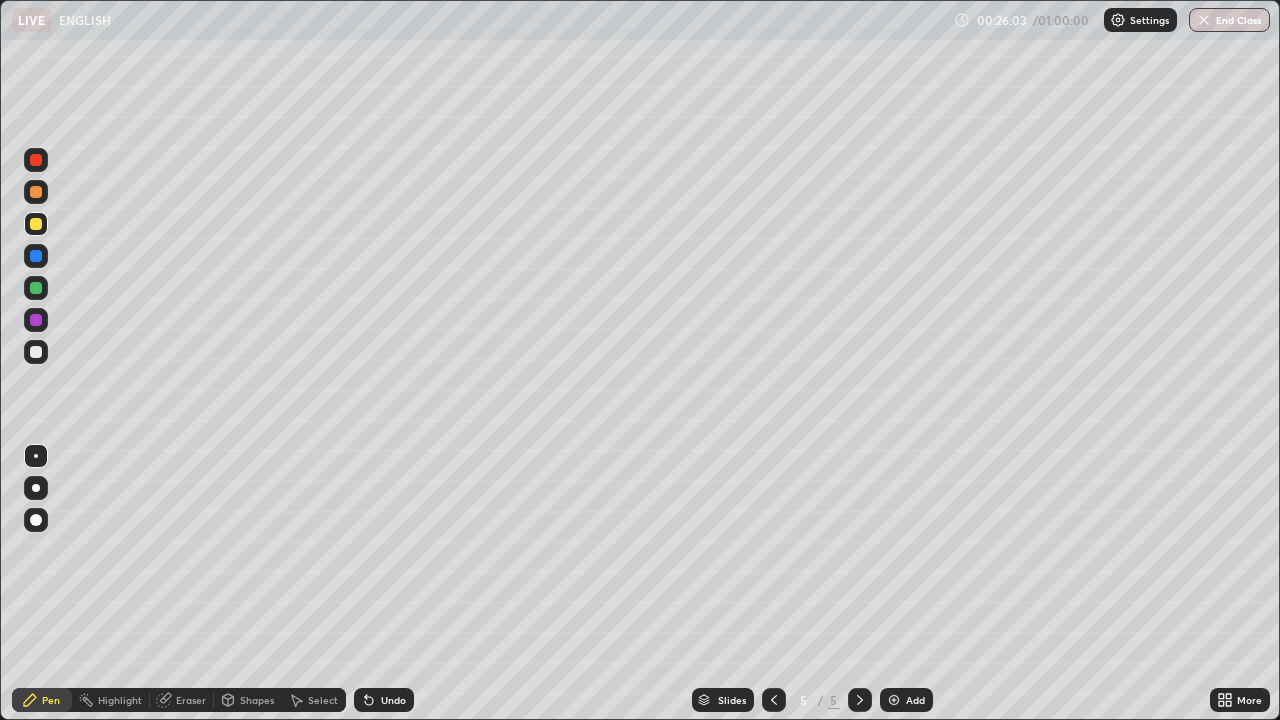 click 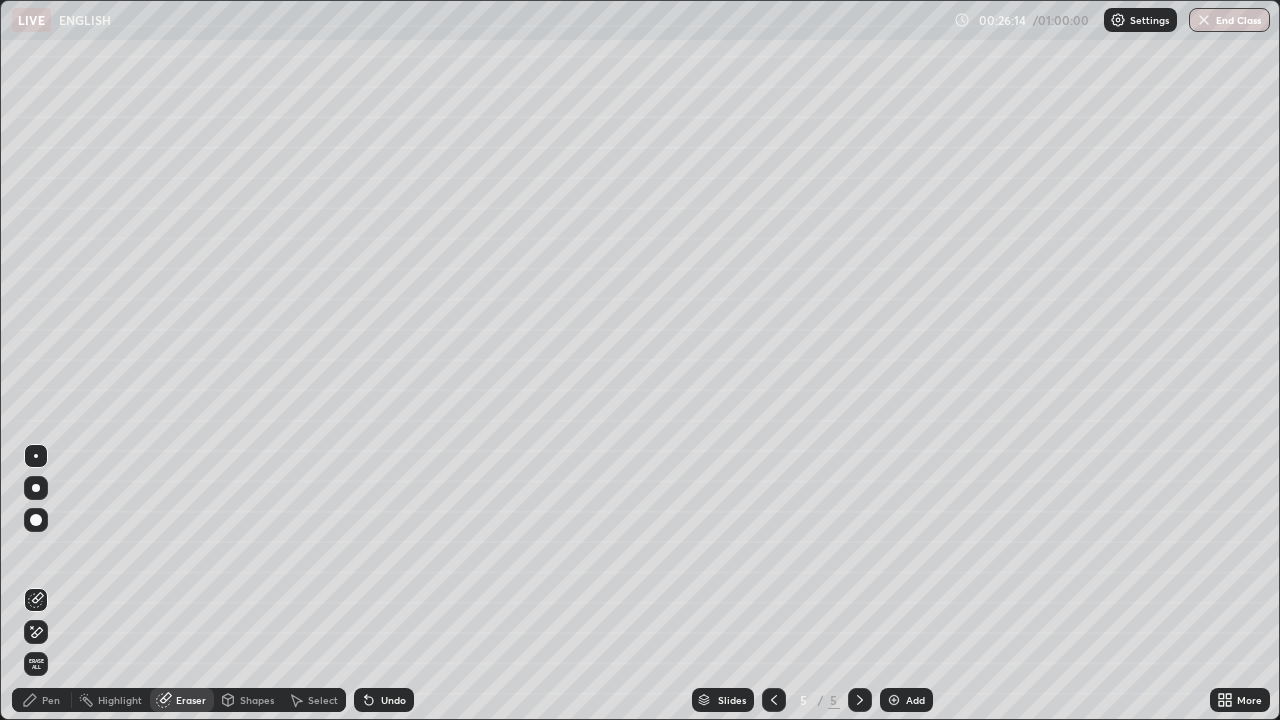 click on "Pen" at bounding box center [42, 700] 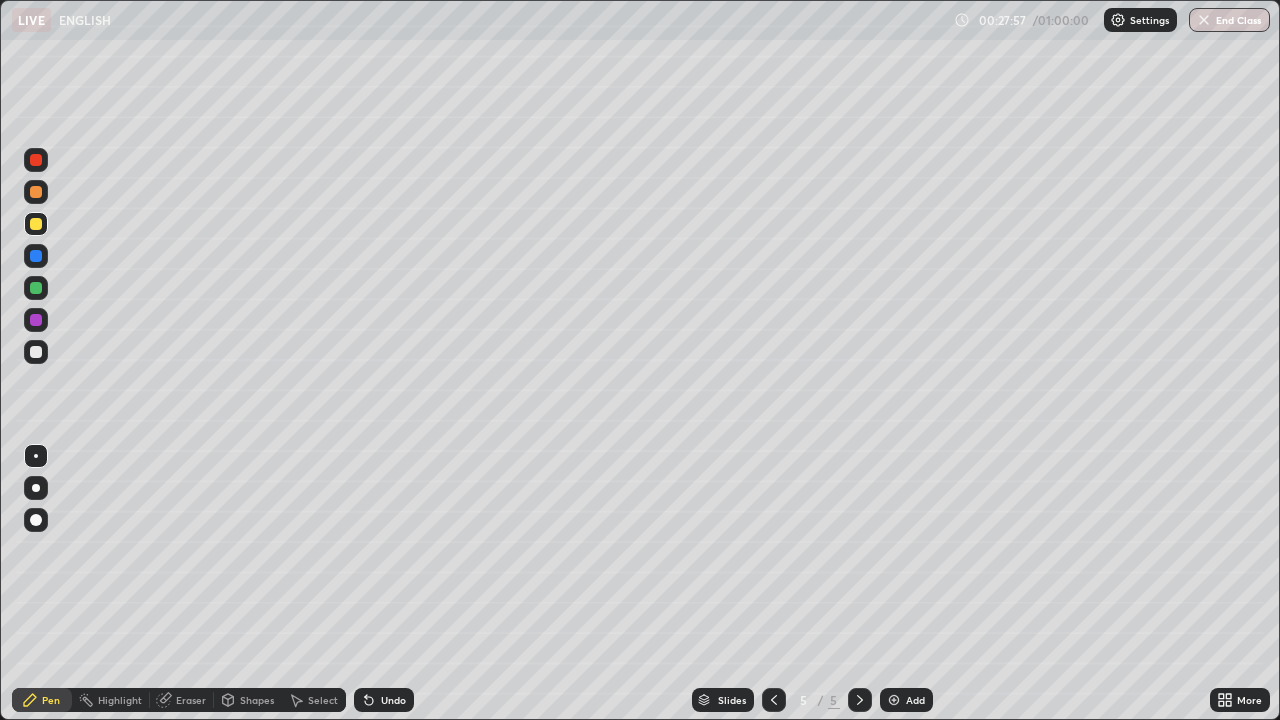 click on "Eraser" at bounding box center (191, 700) 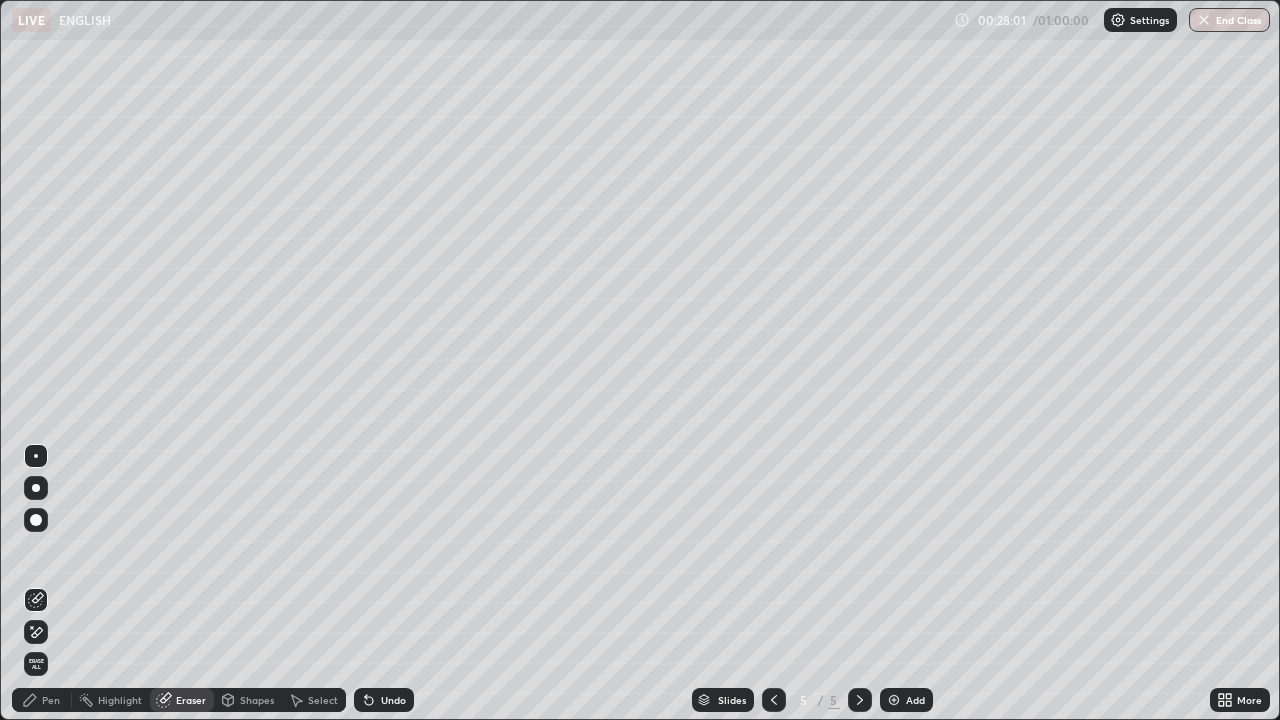 click on "Eraser" at bounding box center [182, 700] 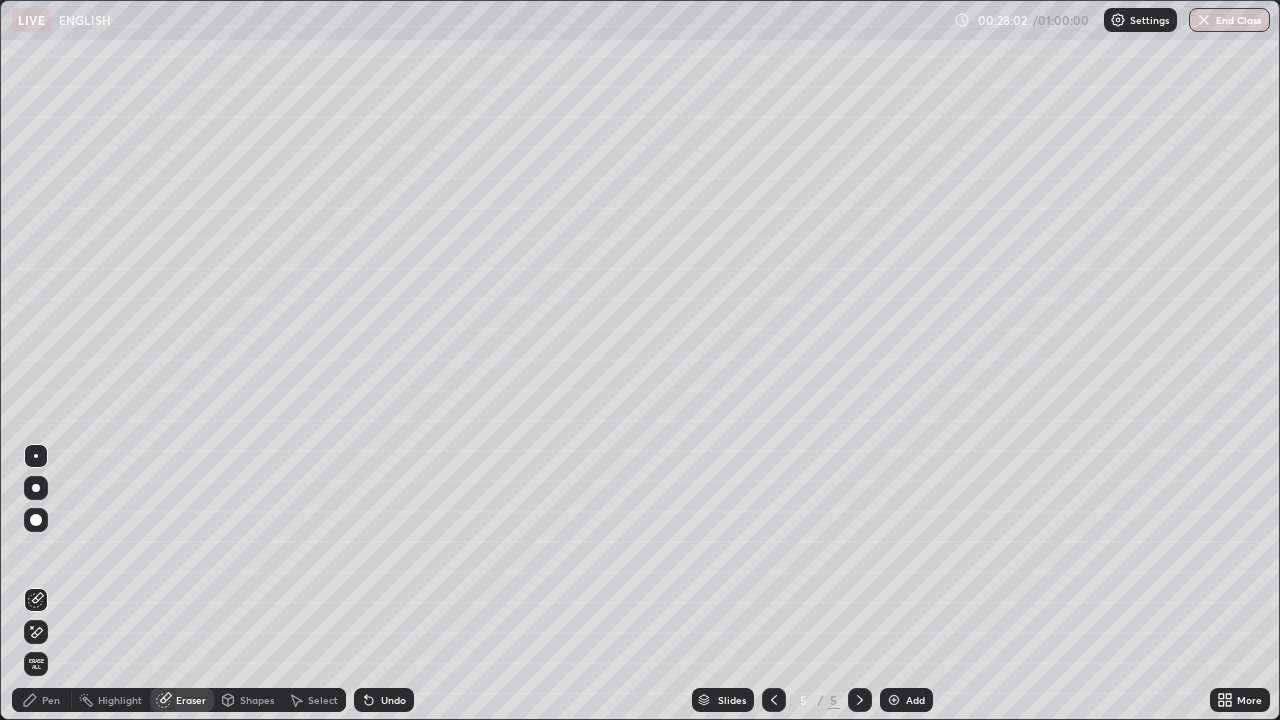 click on "Pen" at bounding box center (51, 700) 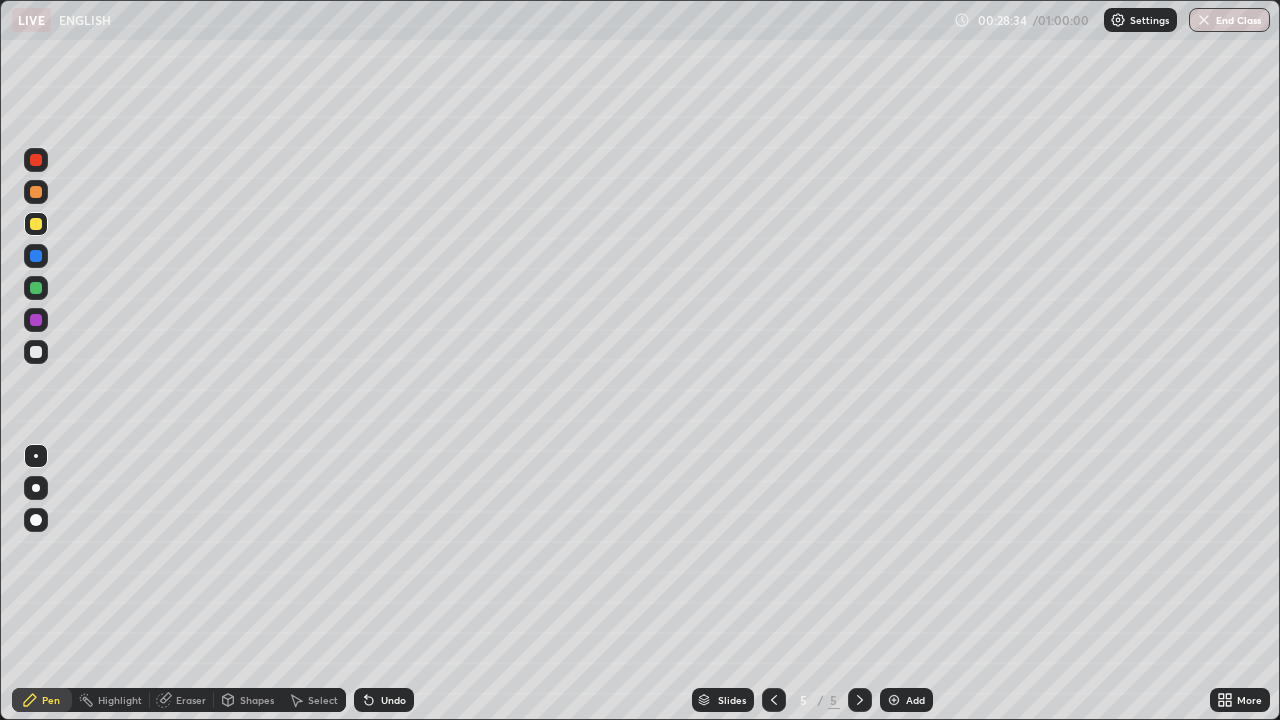 click at bounding box center (36, 160) 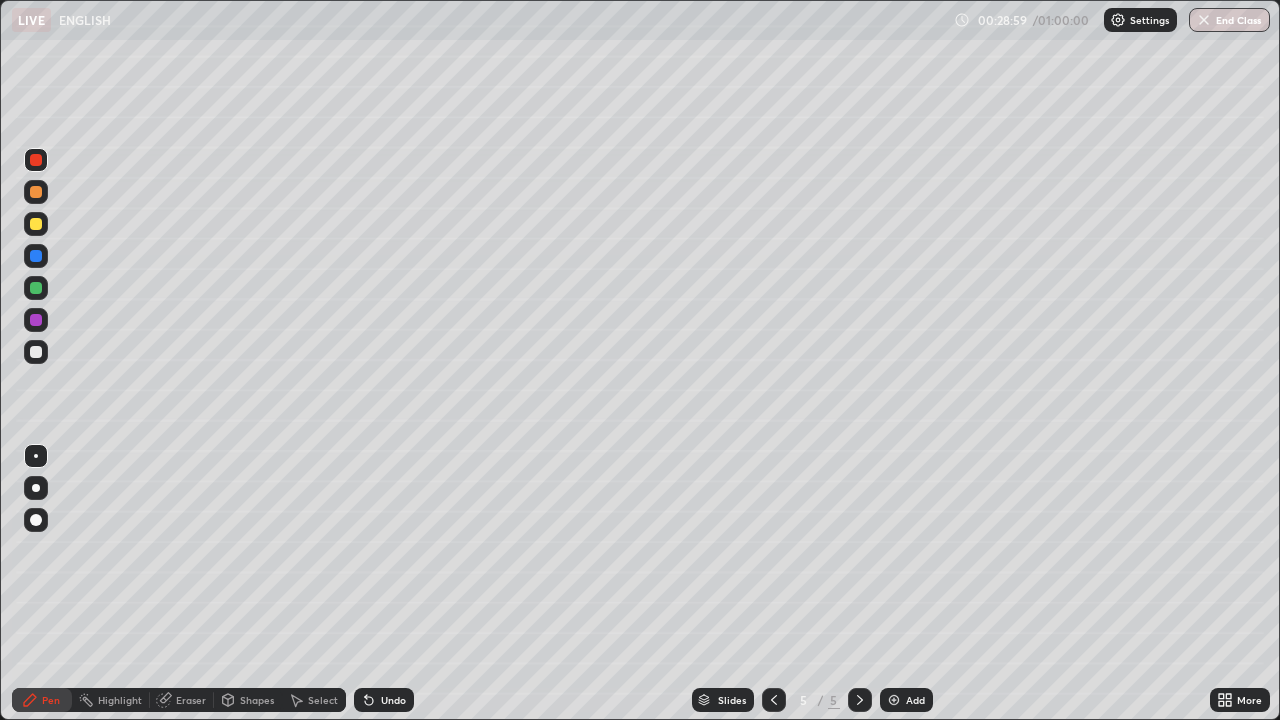 click on "Add" at bounding box center (915, 700) 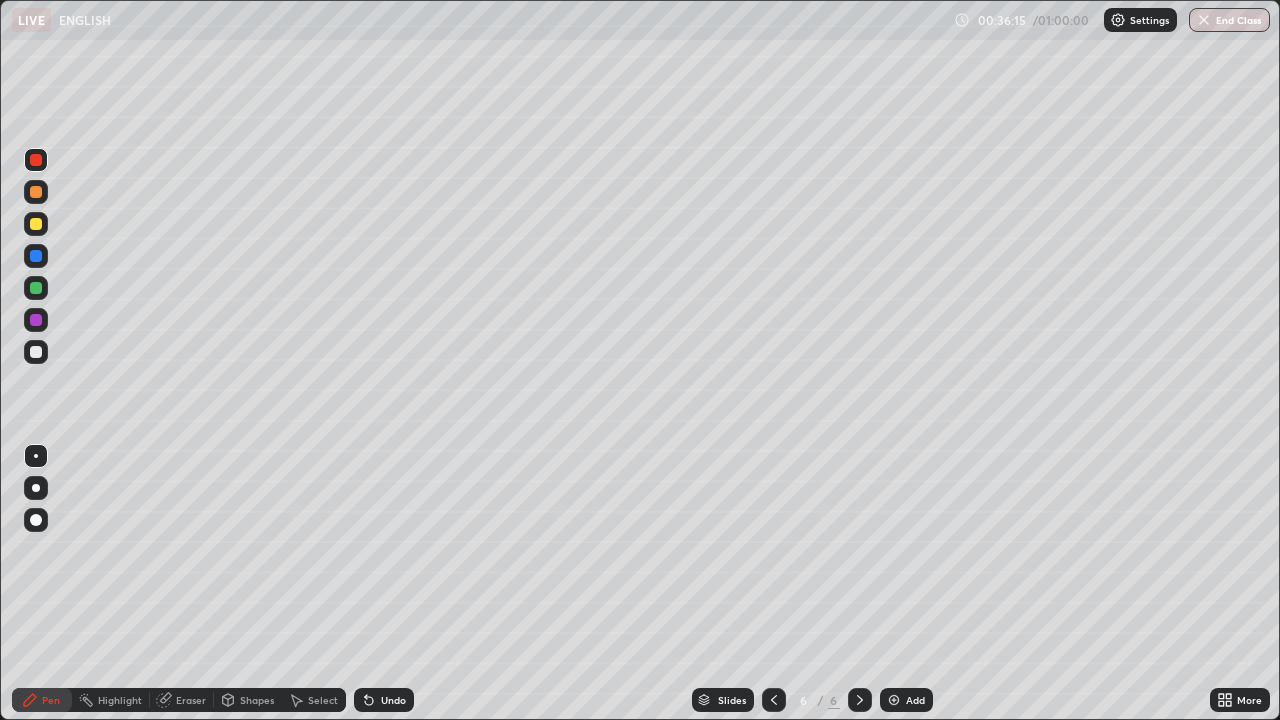 click at bounding box center (36, 352) 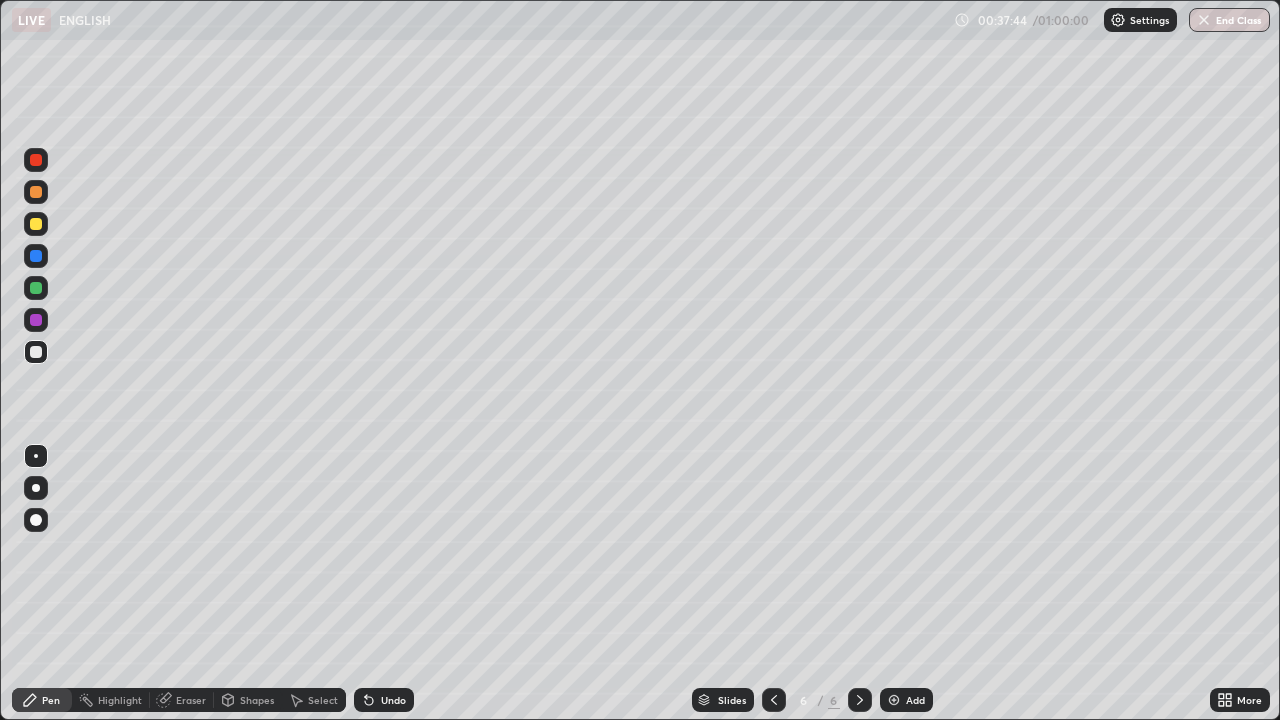 click on "Eraser" at bounding box center [191, 700] 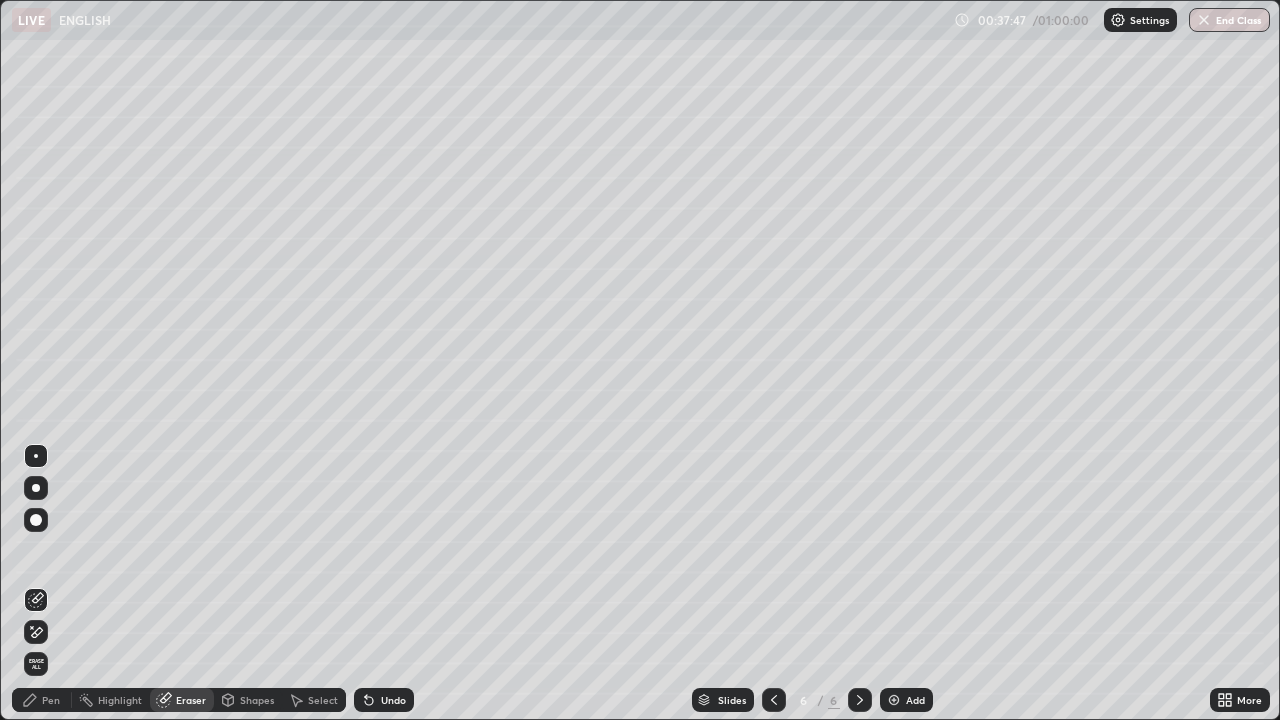 click on "Pen" at bounding box center (51, 700) 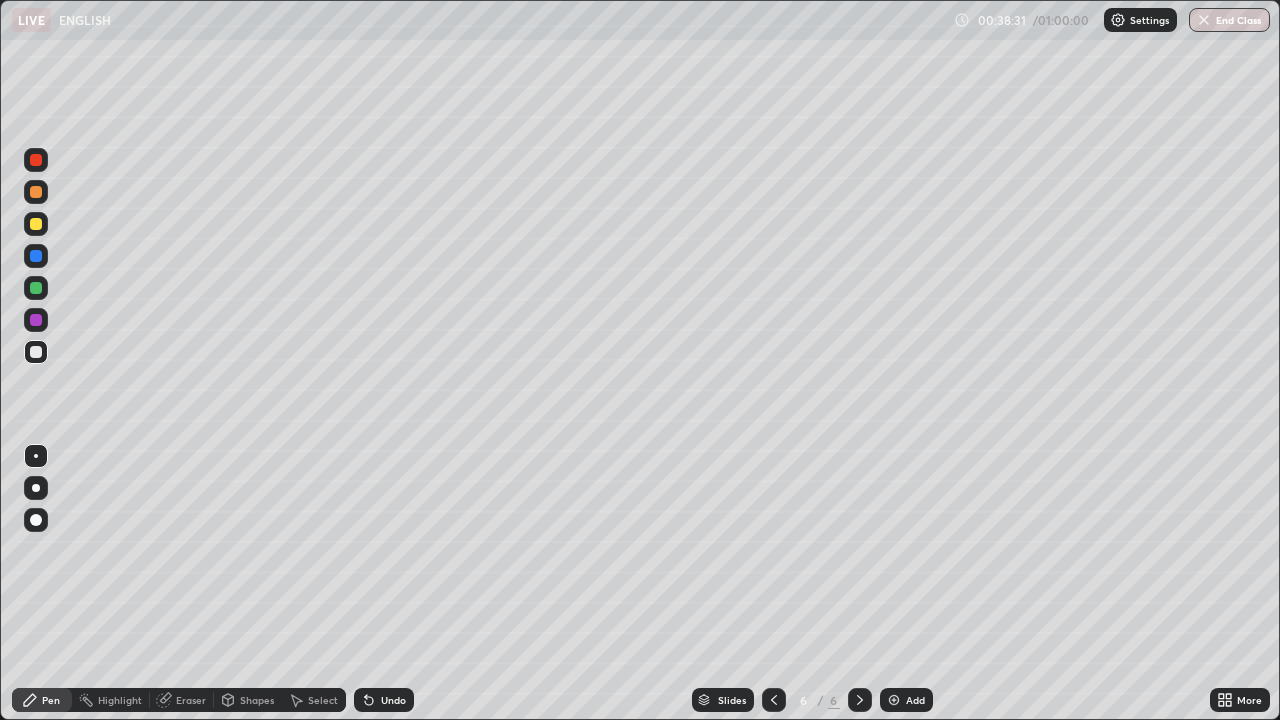 click at bounding box center [36, 288] 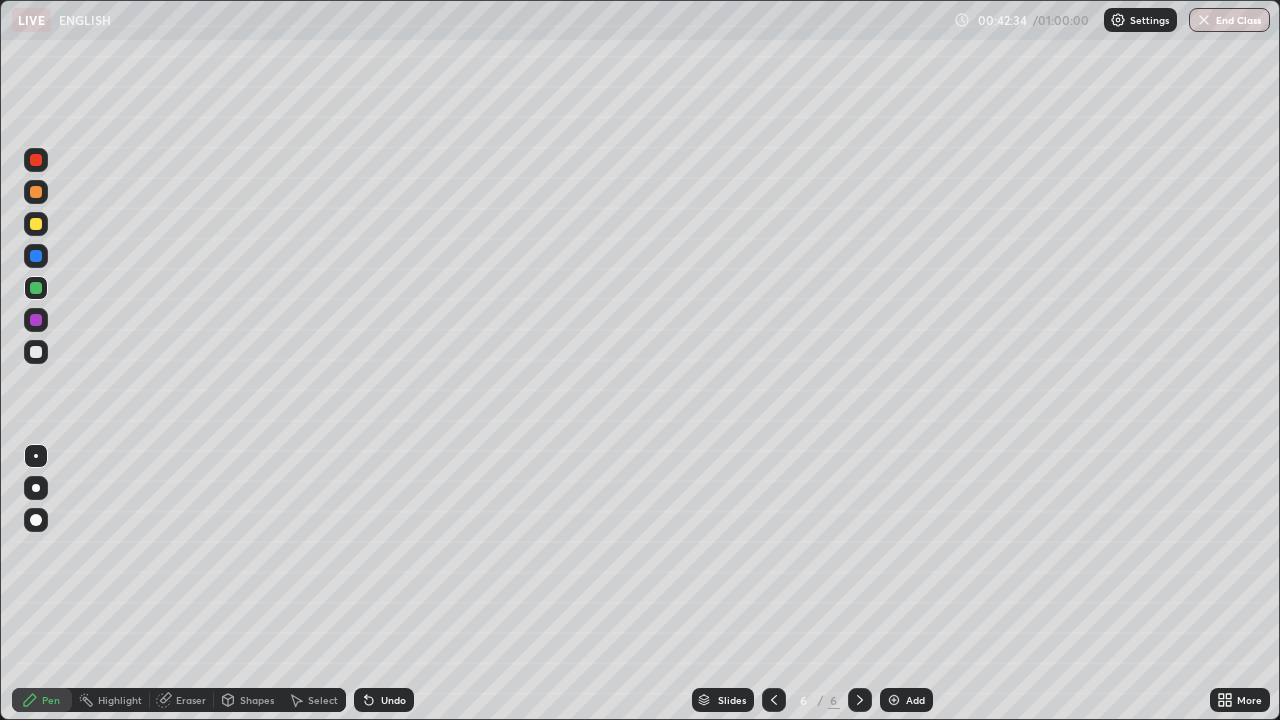 click on "Add" at bounding box center [915, 700] 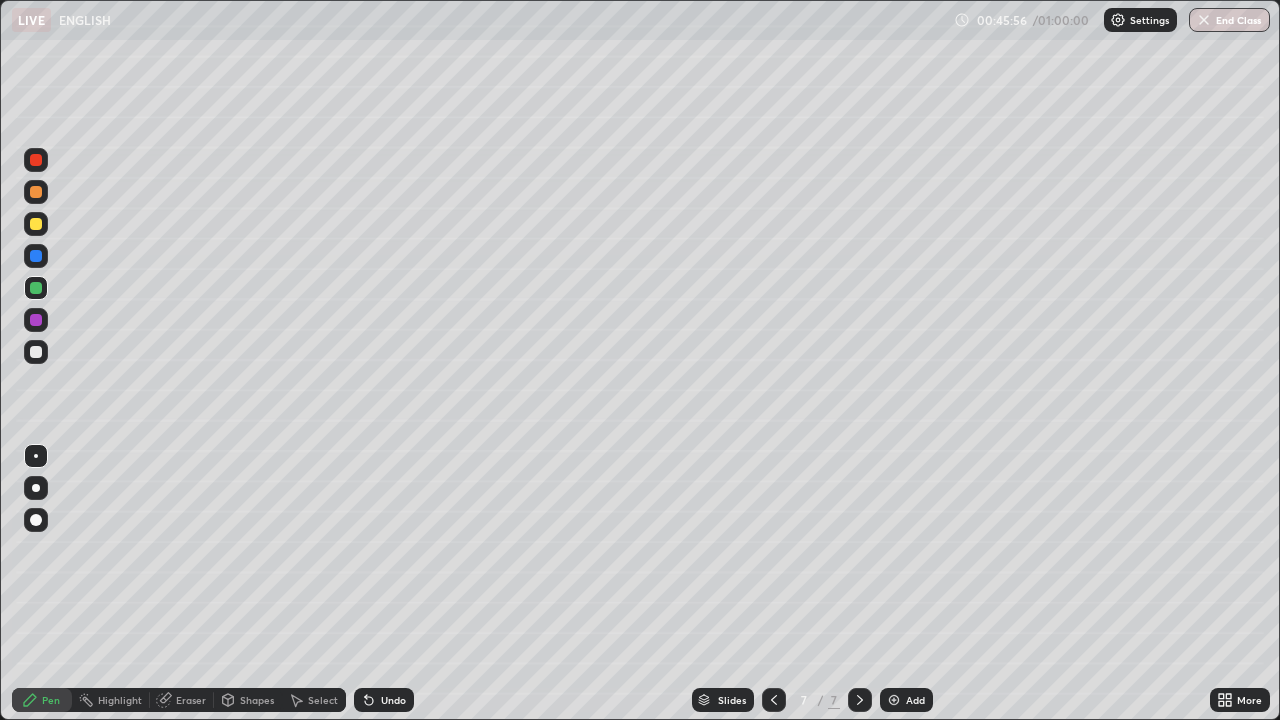 click at bounding box center [36, 224] 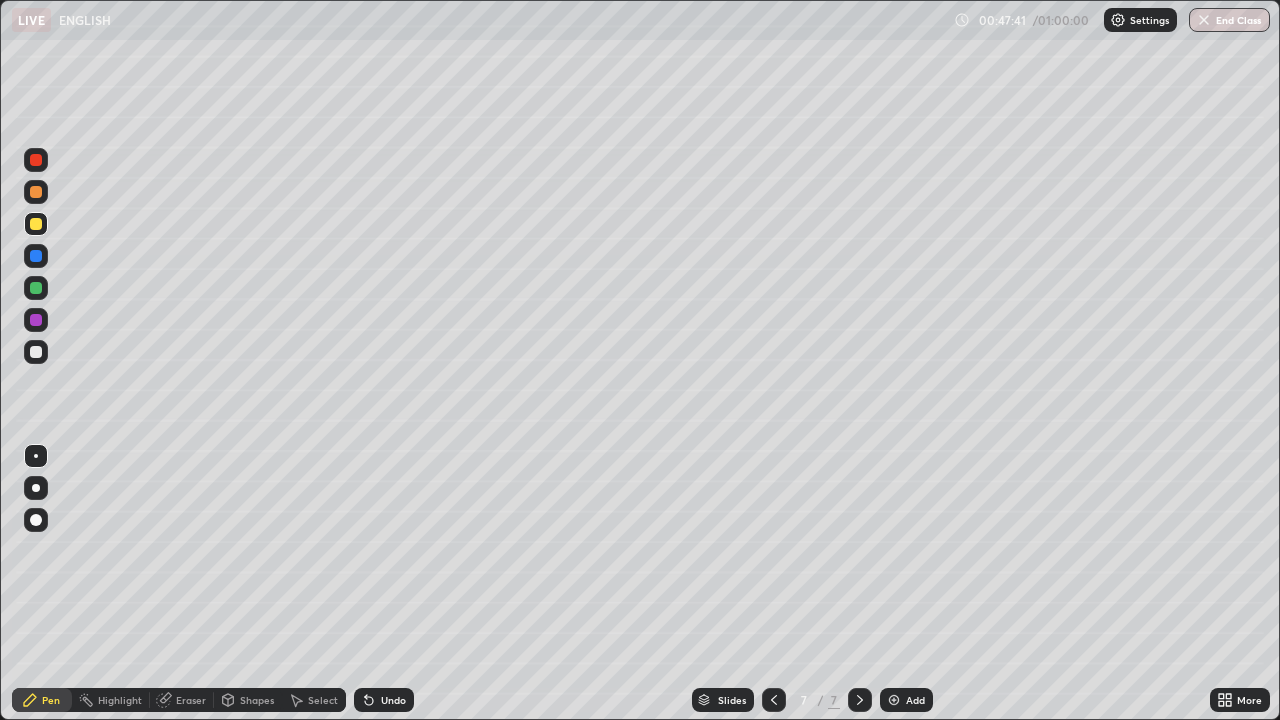 click at bounding box center (894, 700) 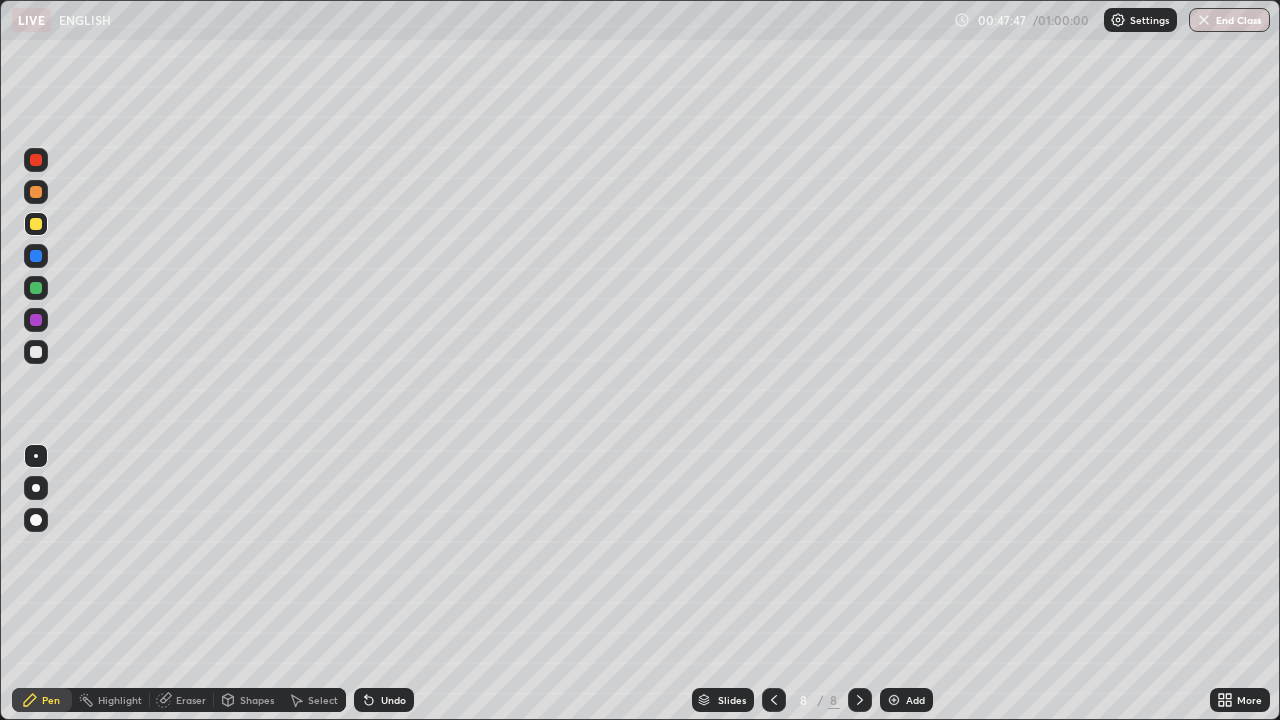 click at bounding box center (36, 352) 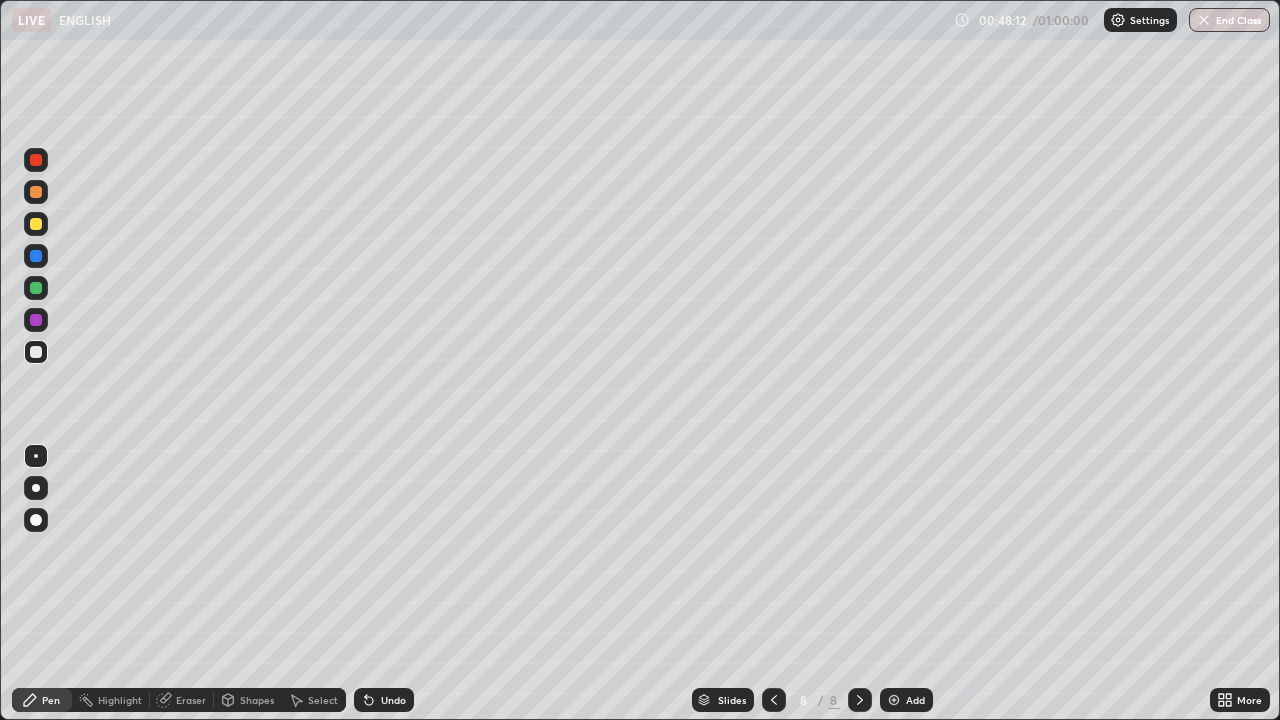 click at bounding box center (36, 160) 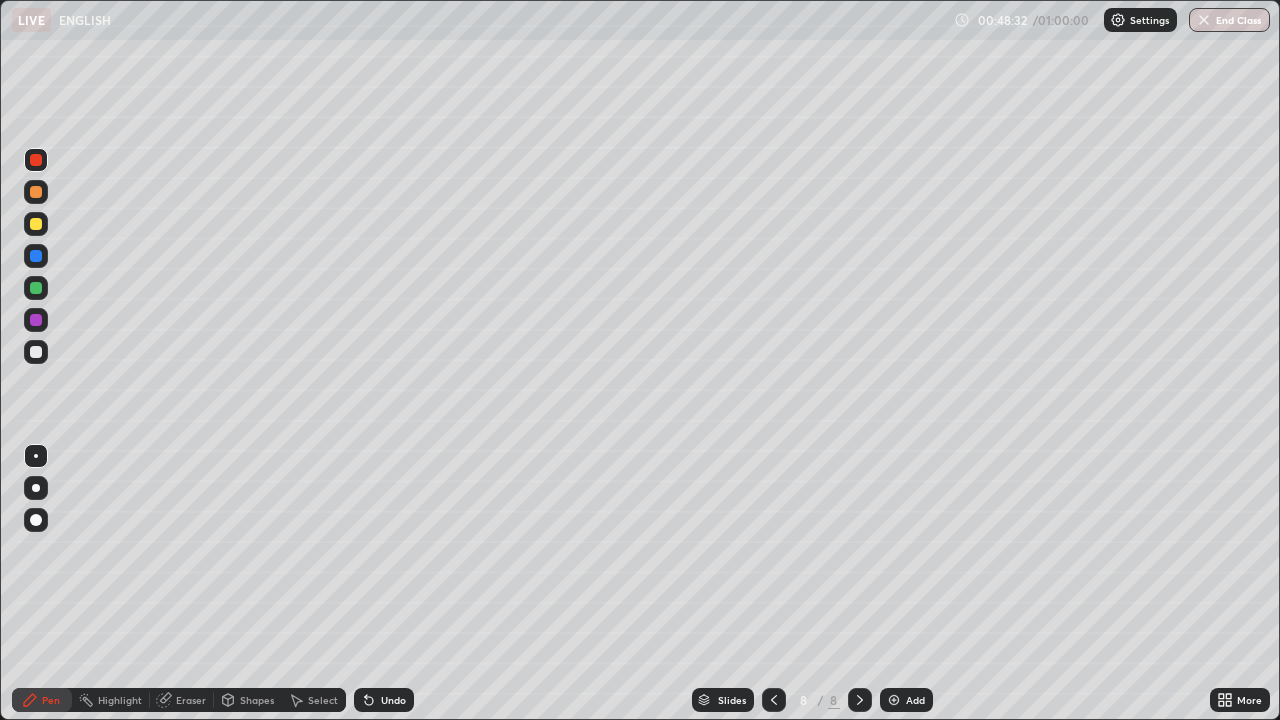 click at bounding box center (36, 352) 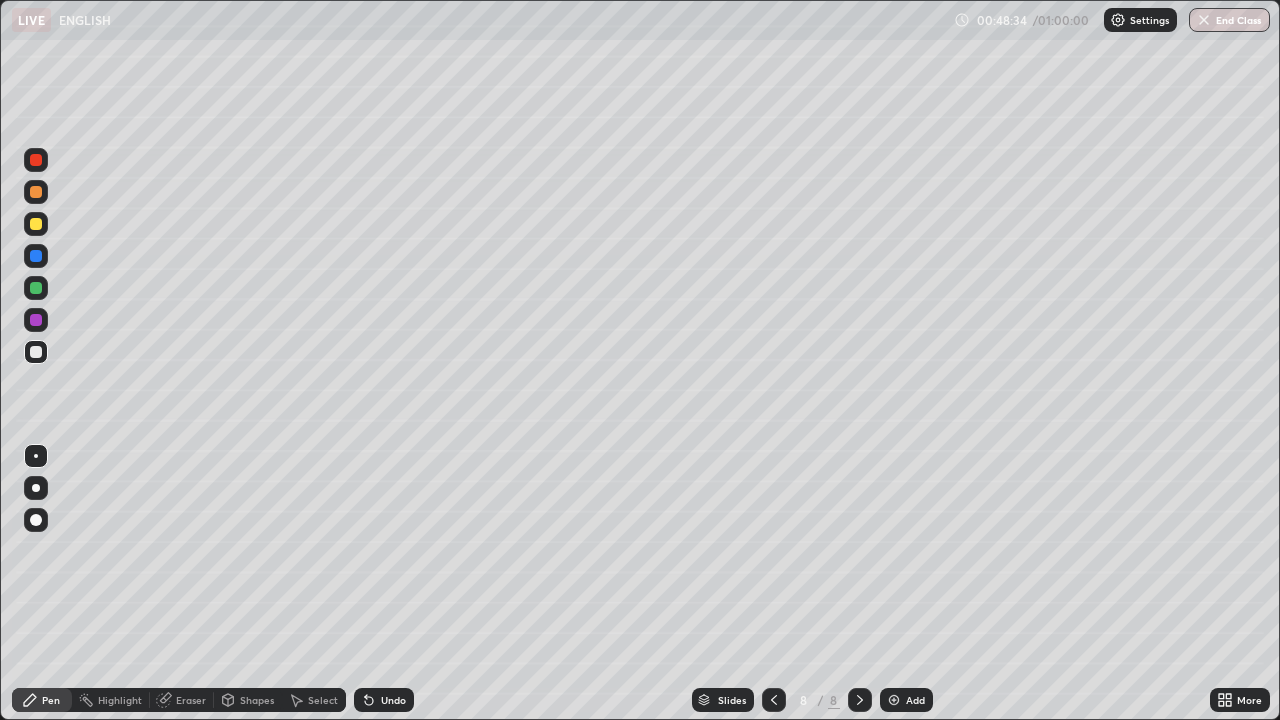 click at bounding box center (36, 288) 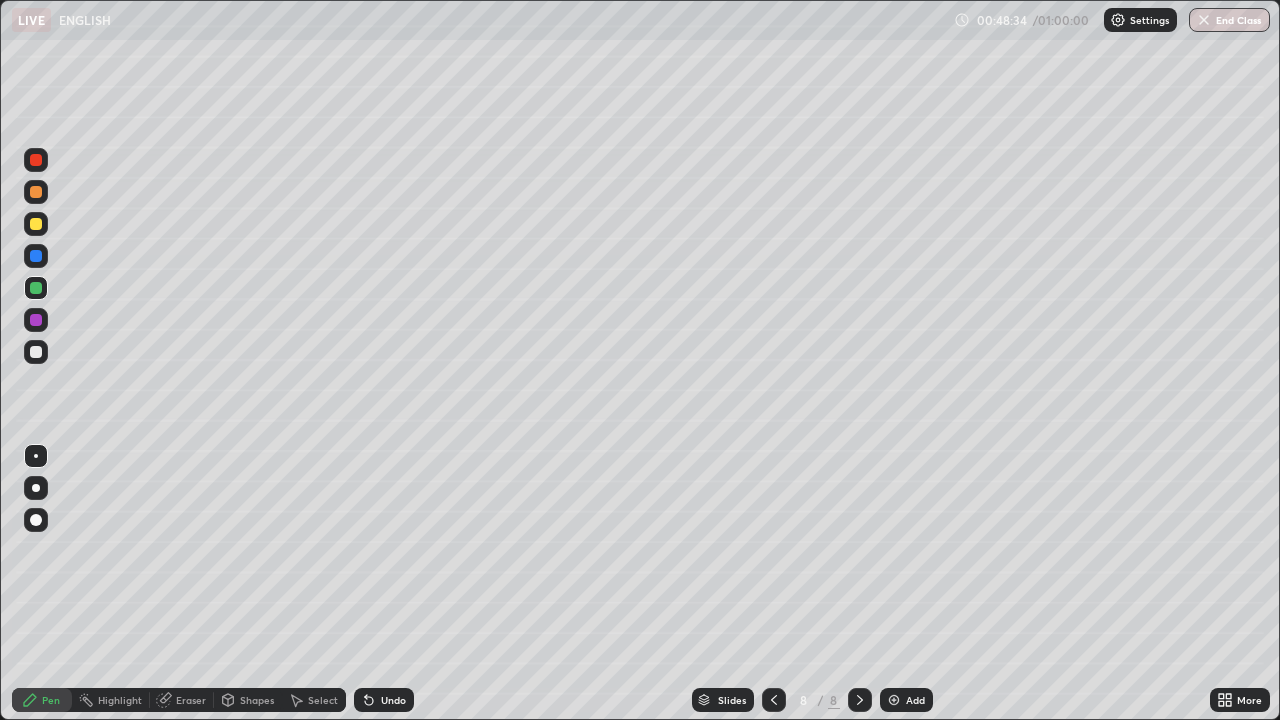 click at bounding box center [36, 224] 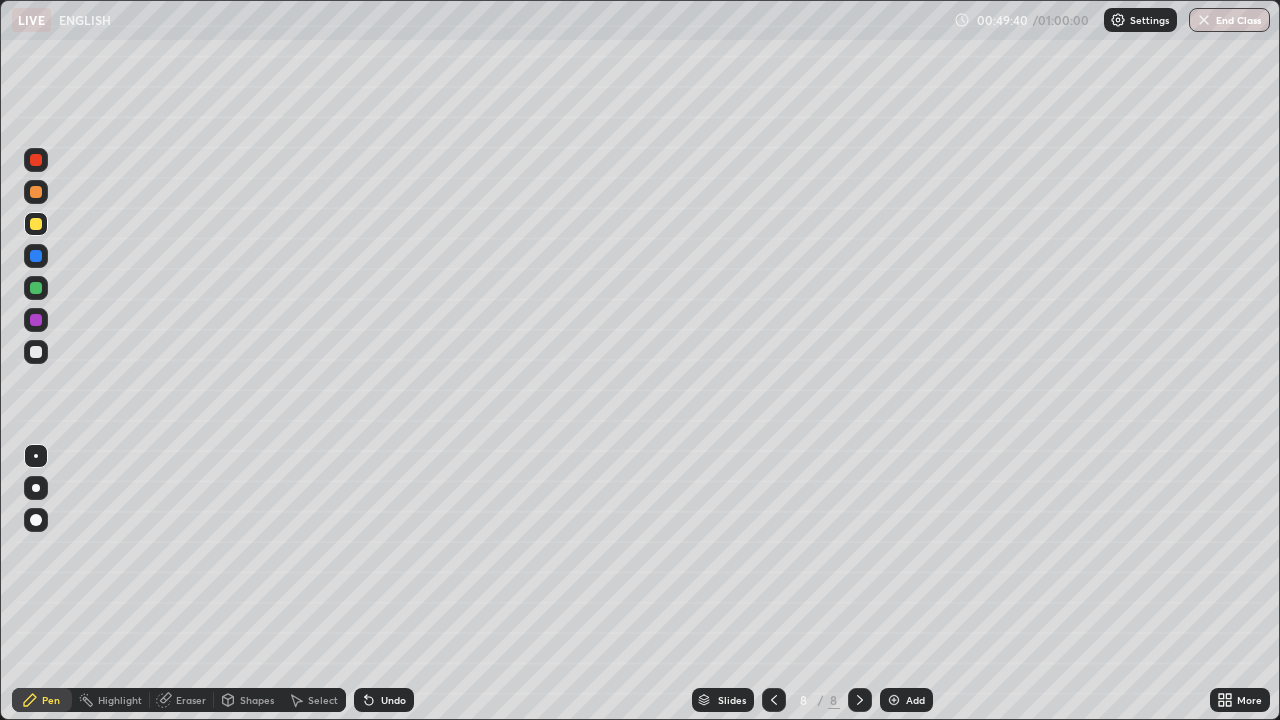 click at bounding box center [36, 160] 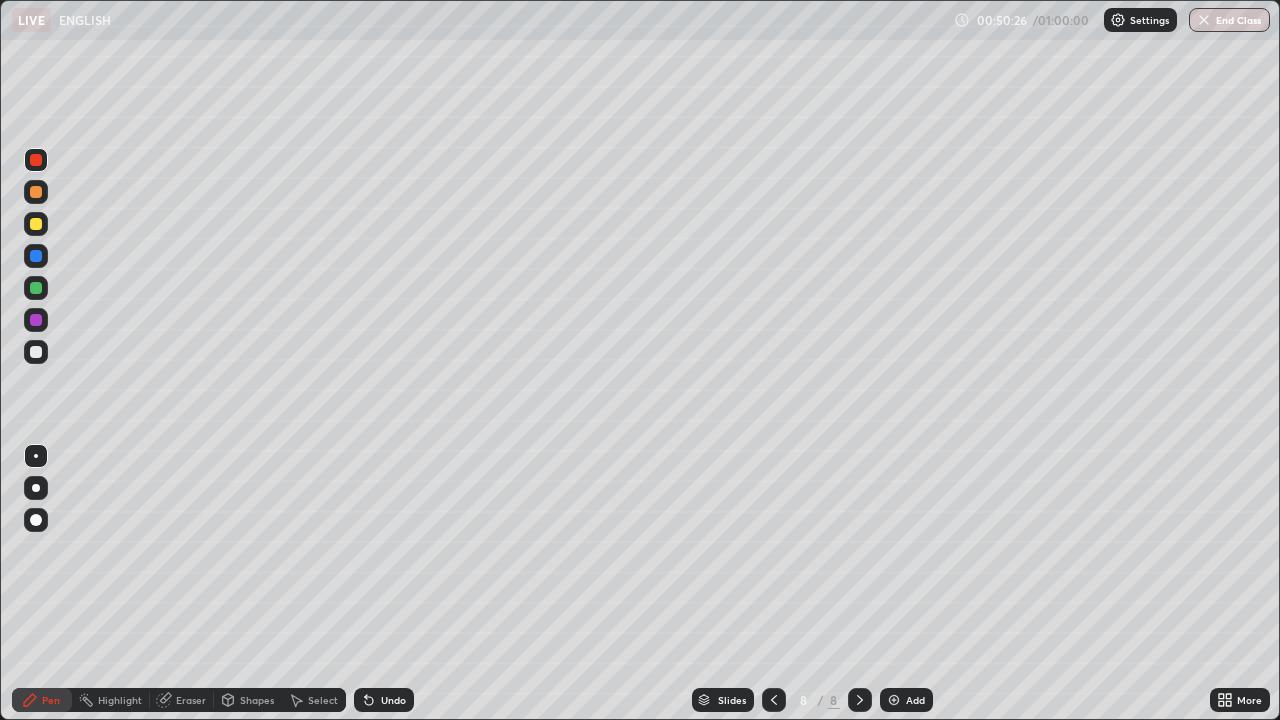 click on "End Class" at bounding box center (1229, 20) 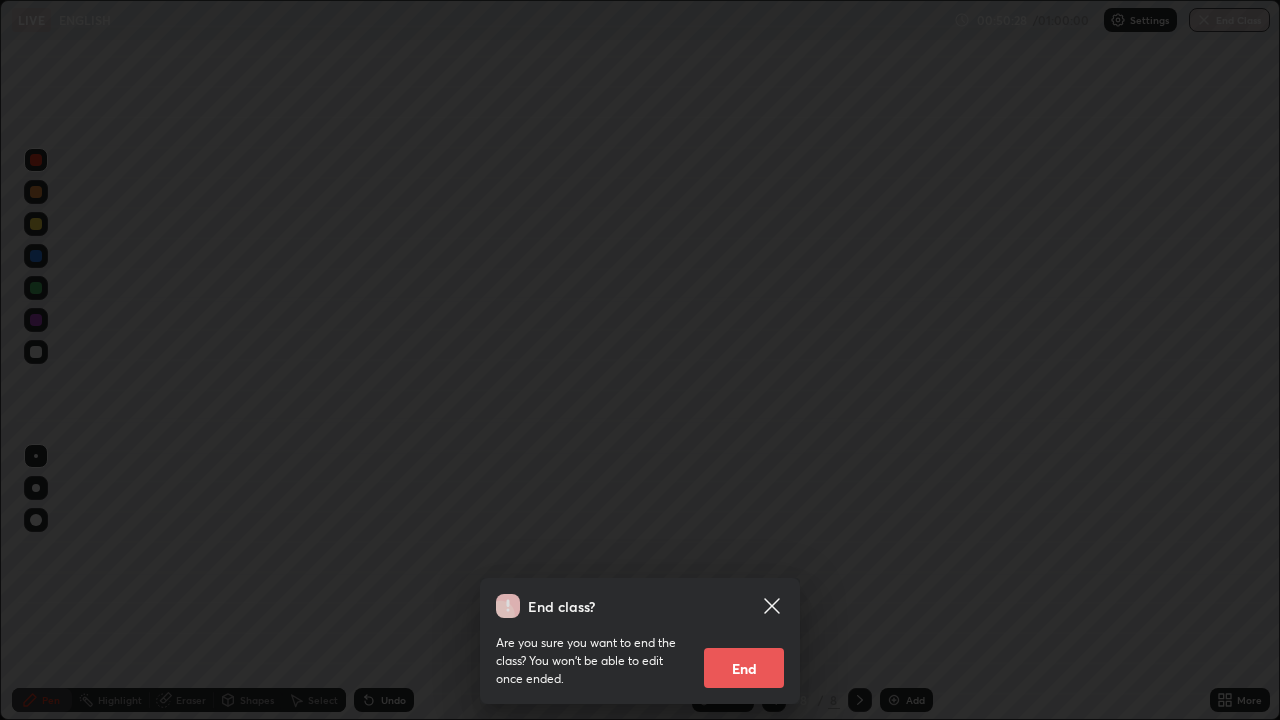 click on "End" at bounding box center [744, 668] 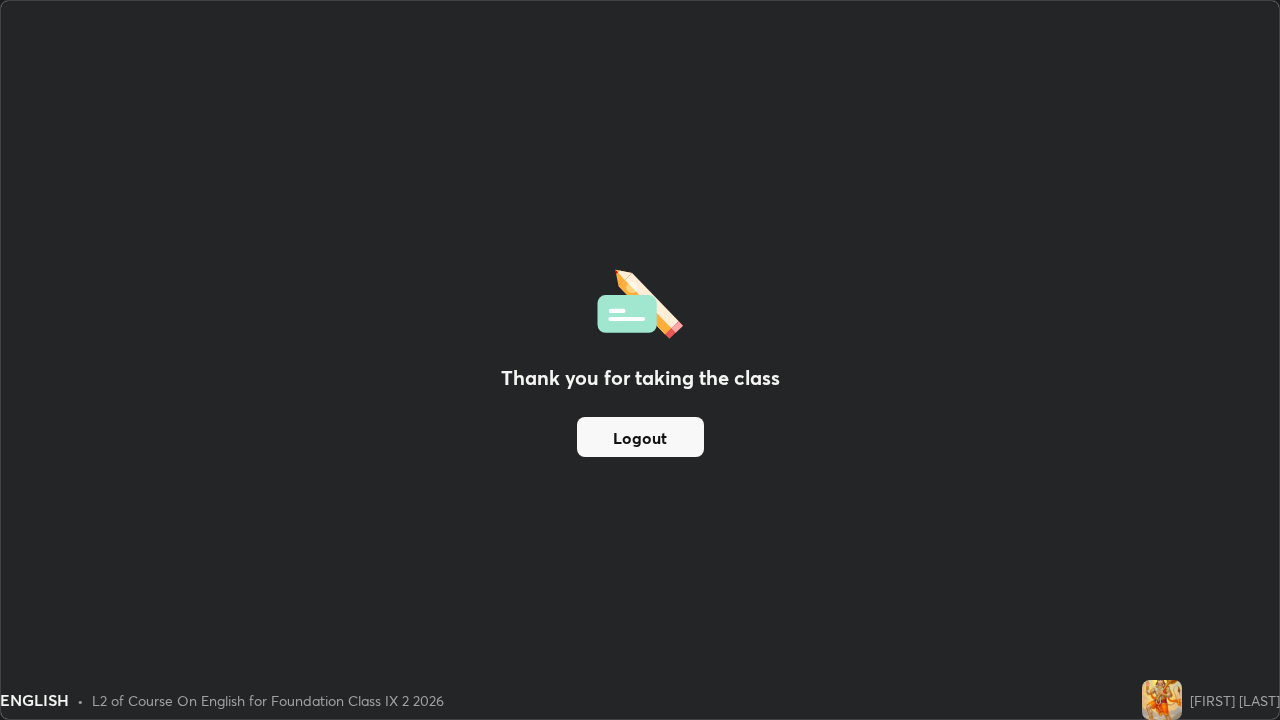 click on "Thank you for taking the class Logout" at bounding box center [640, 360] 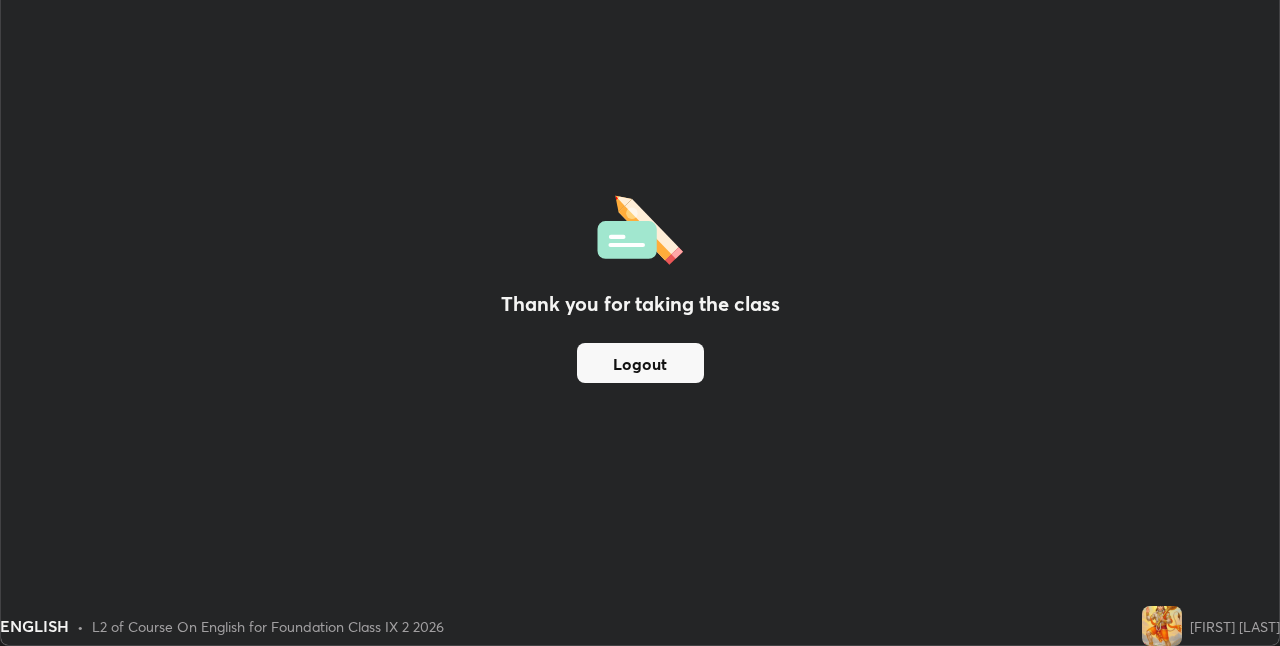 scroll, scrollTop: 646, scrollLeft: 1280, axis: both 